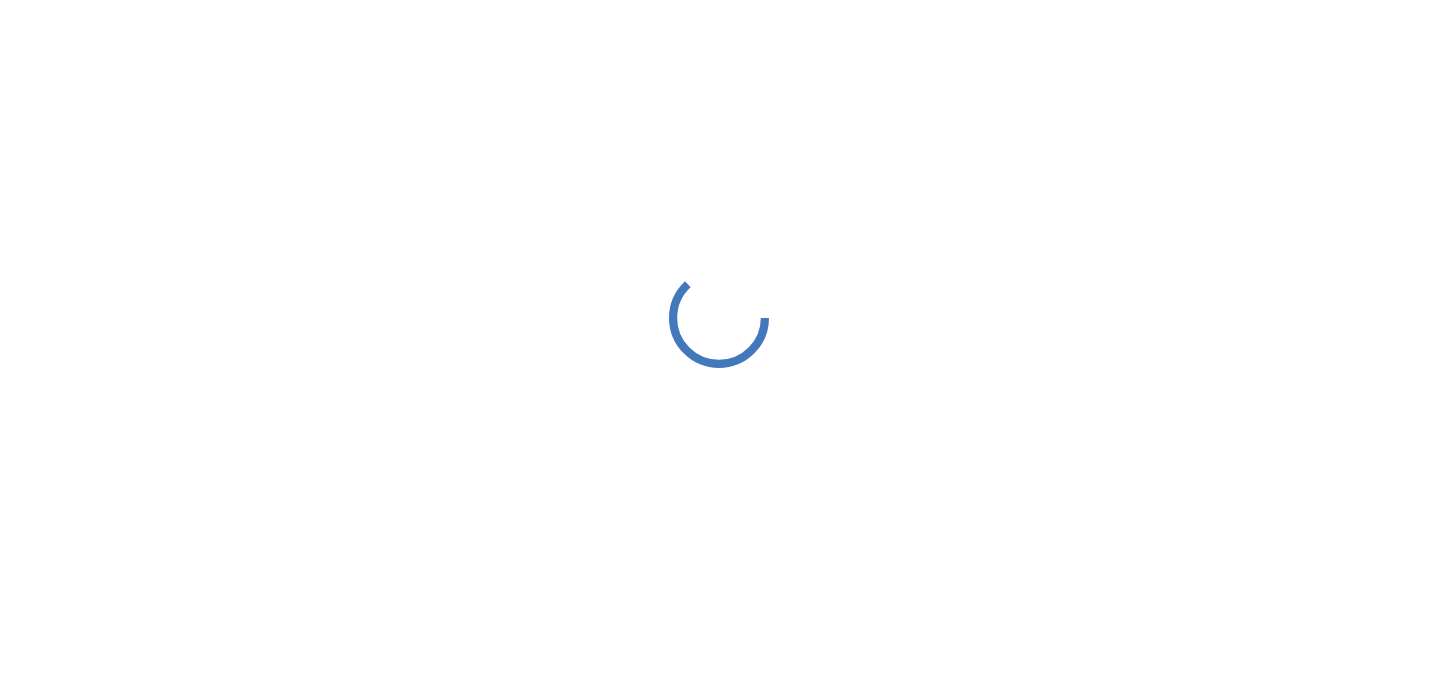 scroll, scrollTop: 0, scrollLeft: 0, axis: both 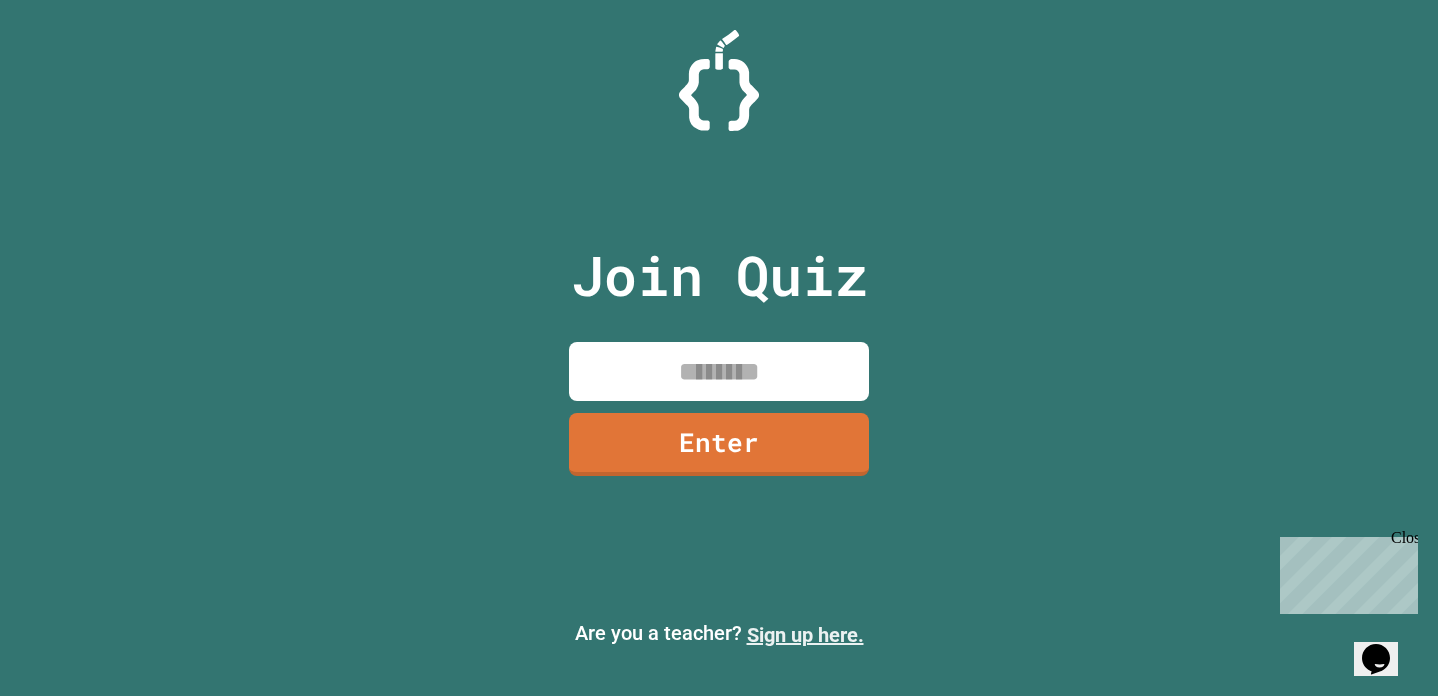 click on "Sign up here." at bounding box center [805, 635] 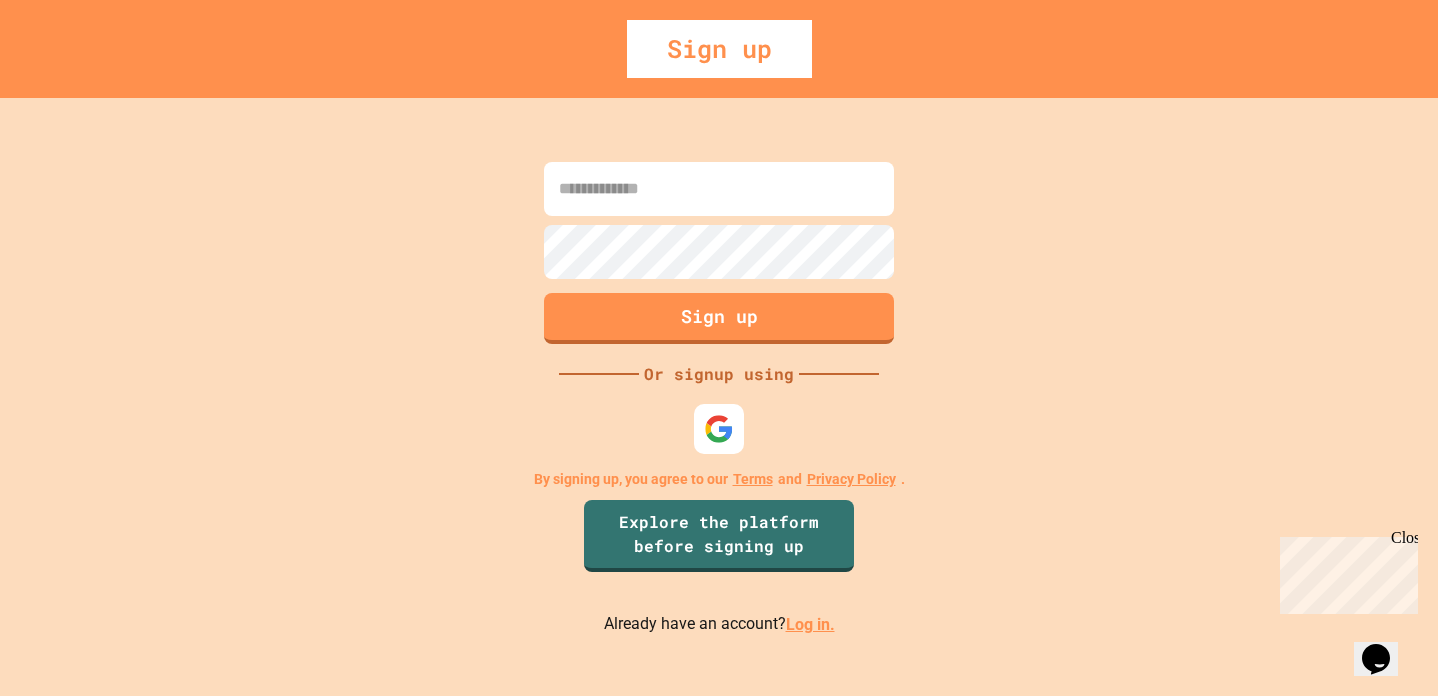 click at bounding box center (719, 189) 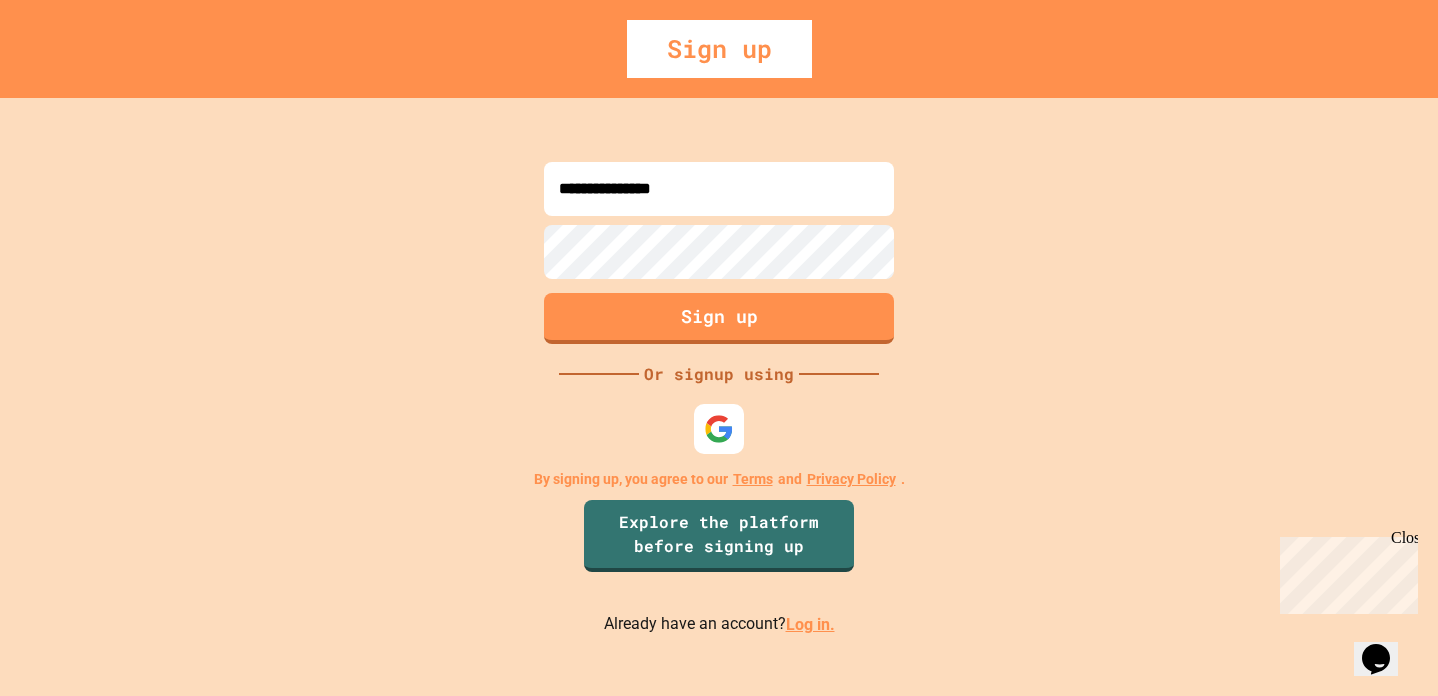type on "**********" 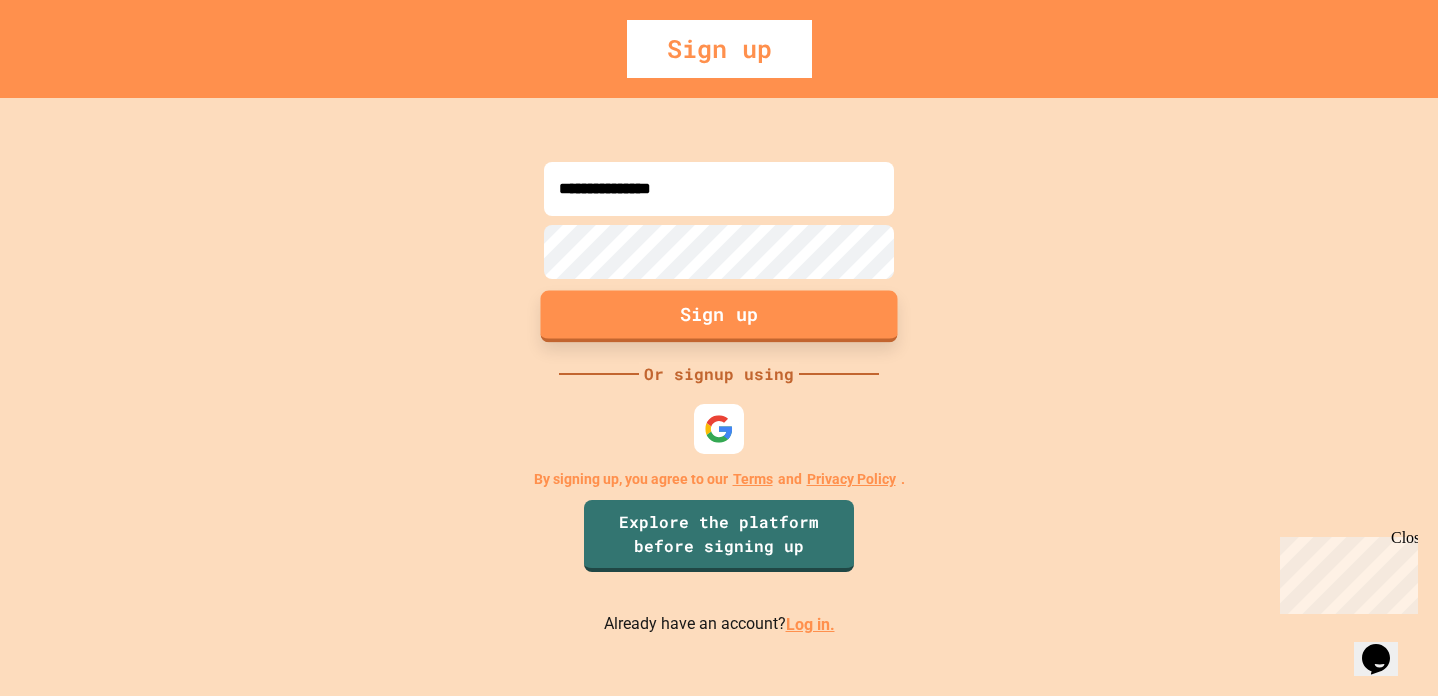 click on "Sign up" at bounding box center (719, 317) 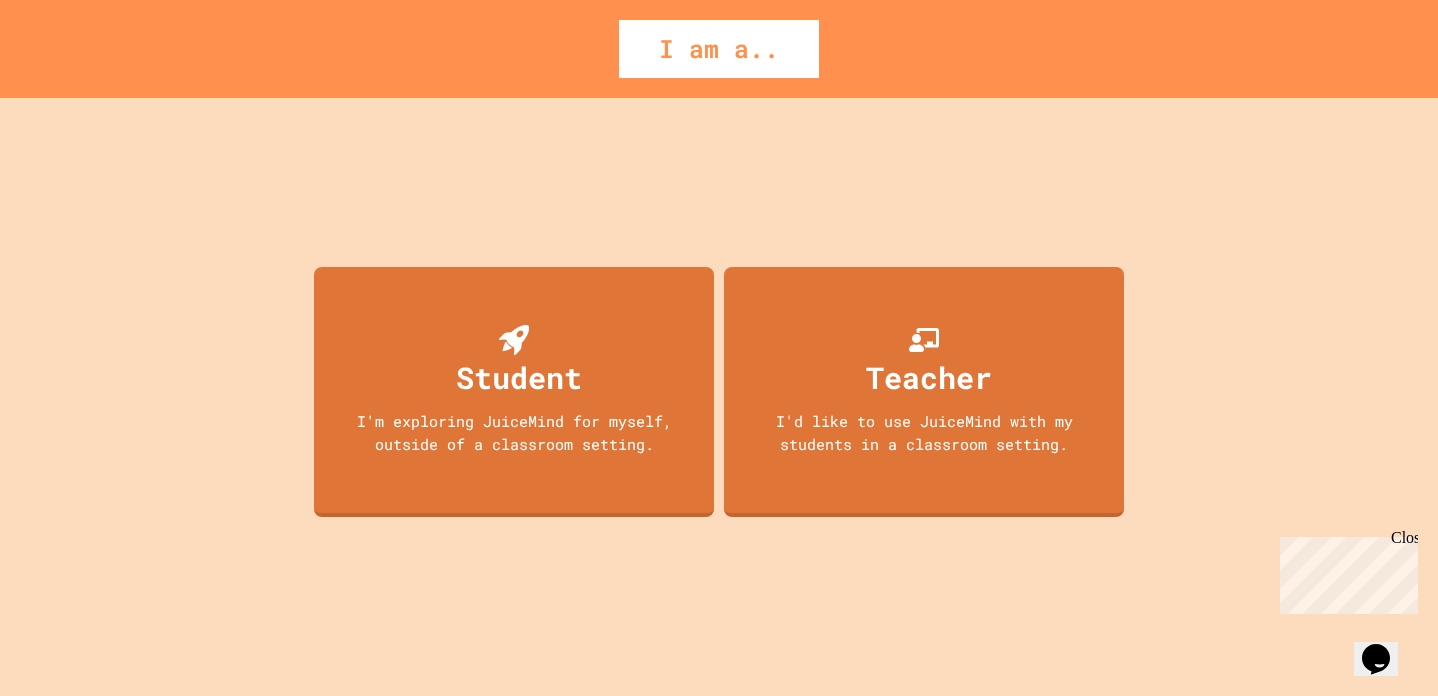 click on "Student I'm exploring JuiceMind for myself, outside of a classroom setting. Teacher I'd like to use JuiceMind with my students in a classroom setting." at bounding box center [719, 397] 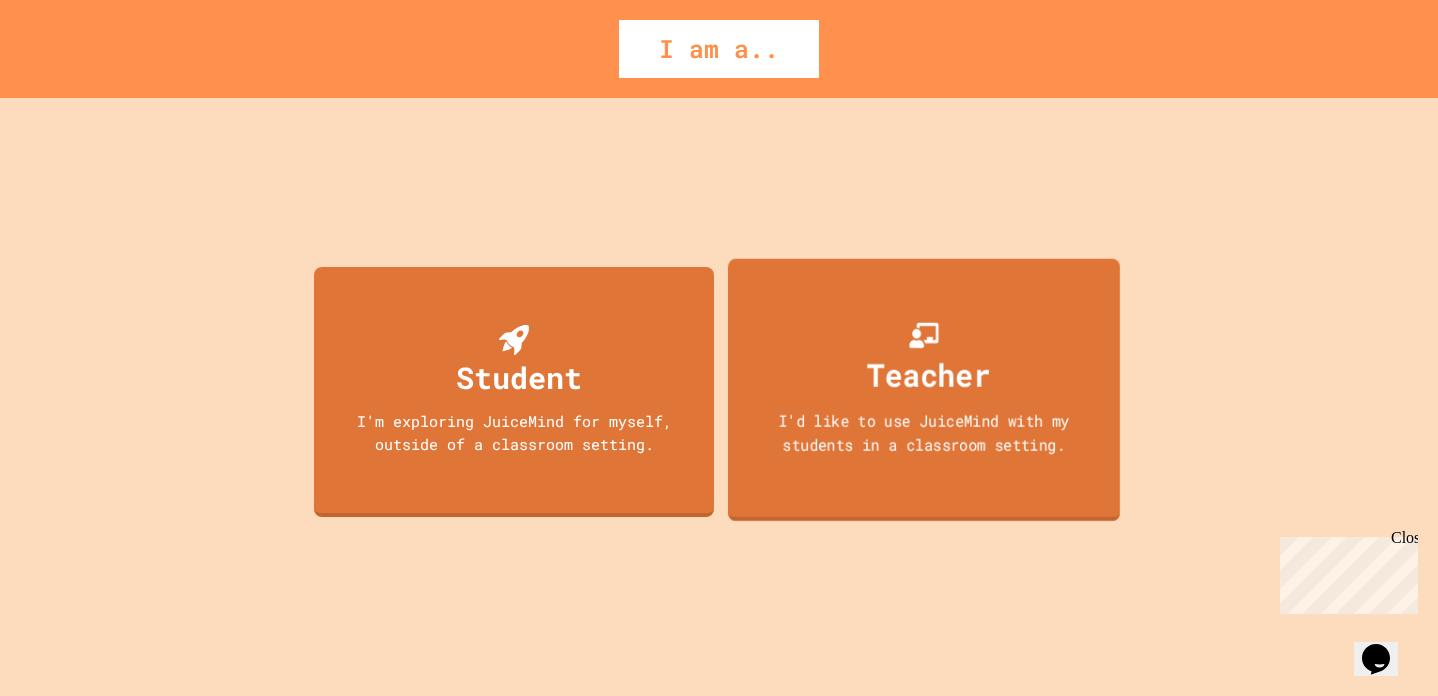 click 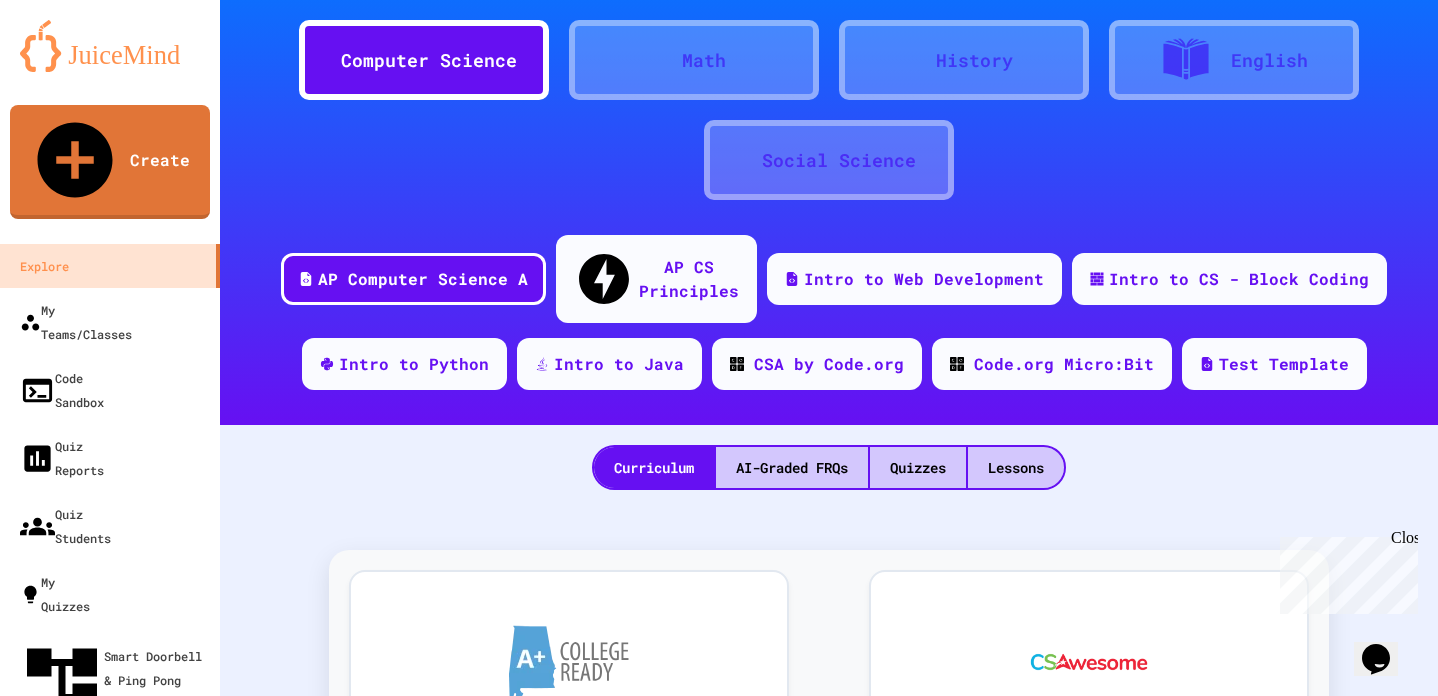 scroll, scrollTop: 0, scrollLeft: 0, axis: both 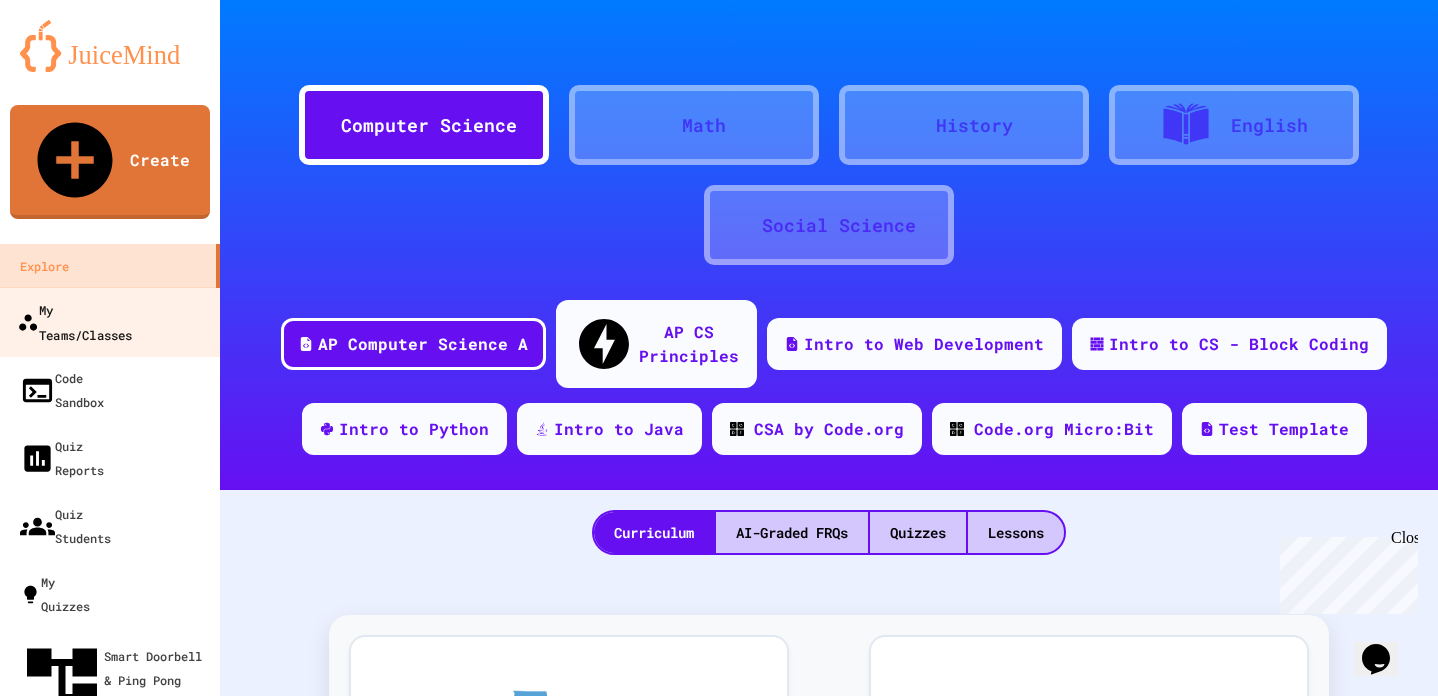 click on "My Teams/Classes" at bounding box center [74, 321] 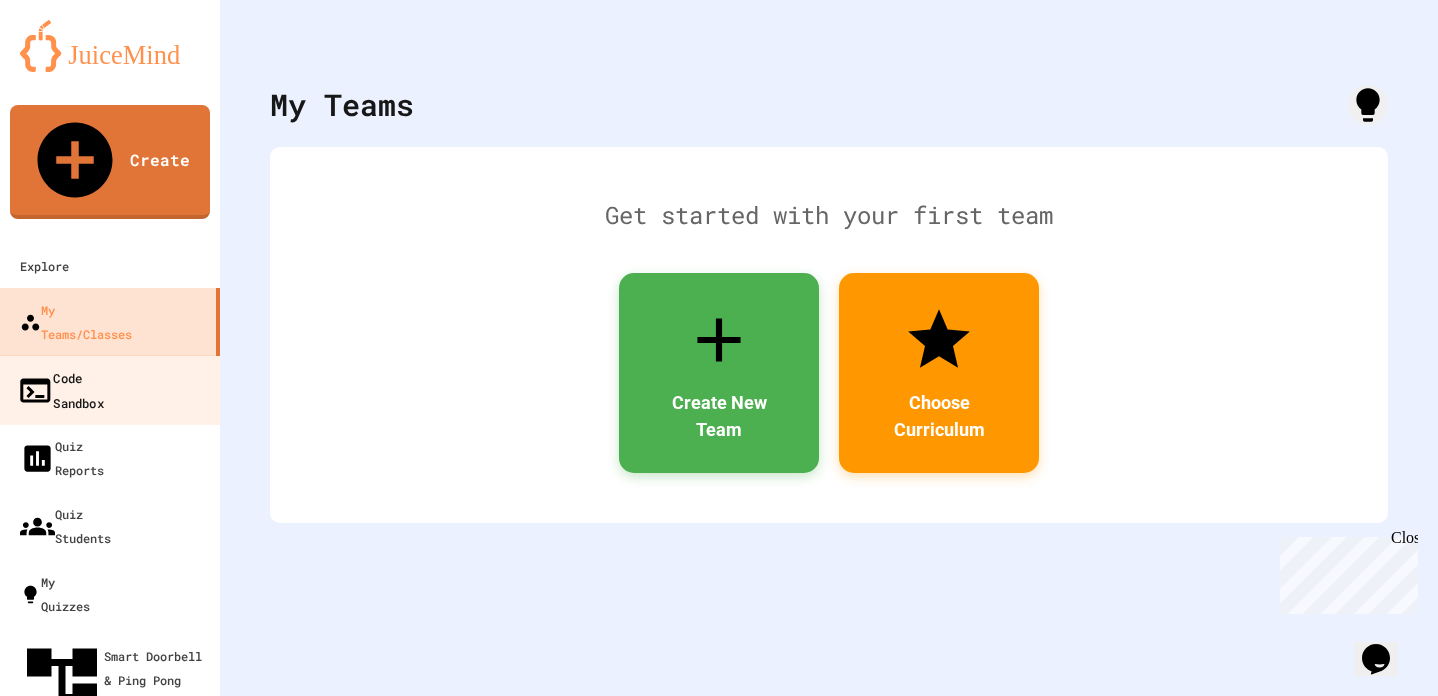 click on "Code Sandbox" at bounding box center (60, 389) 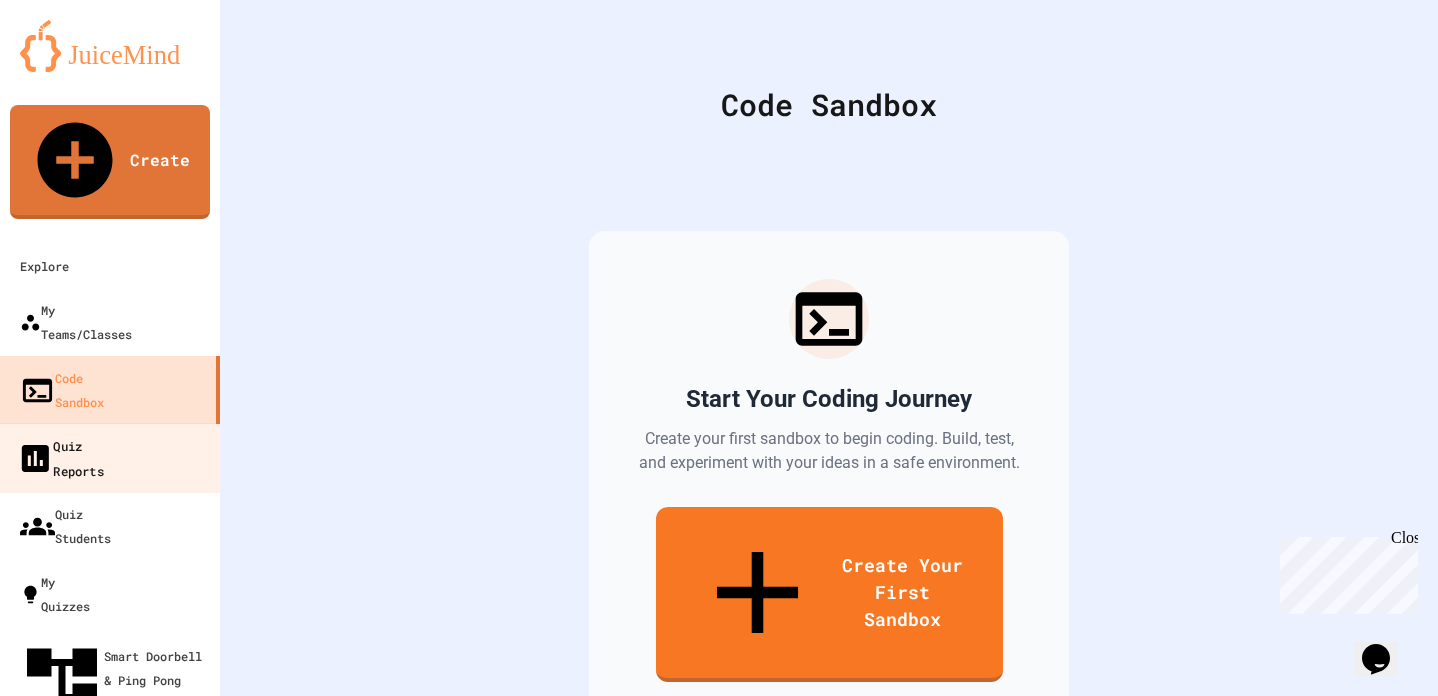 click on "Quiz Reports" at bounding box center [60, 457] 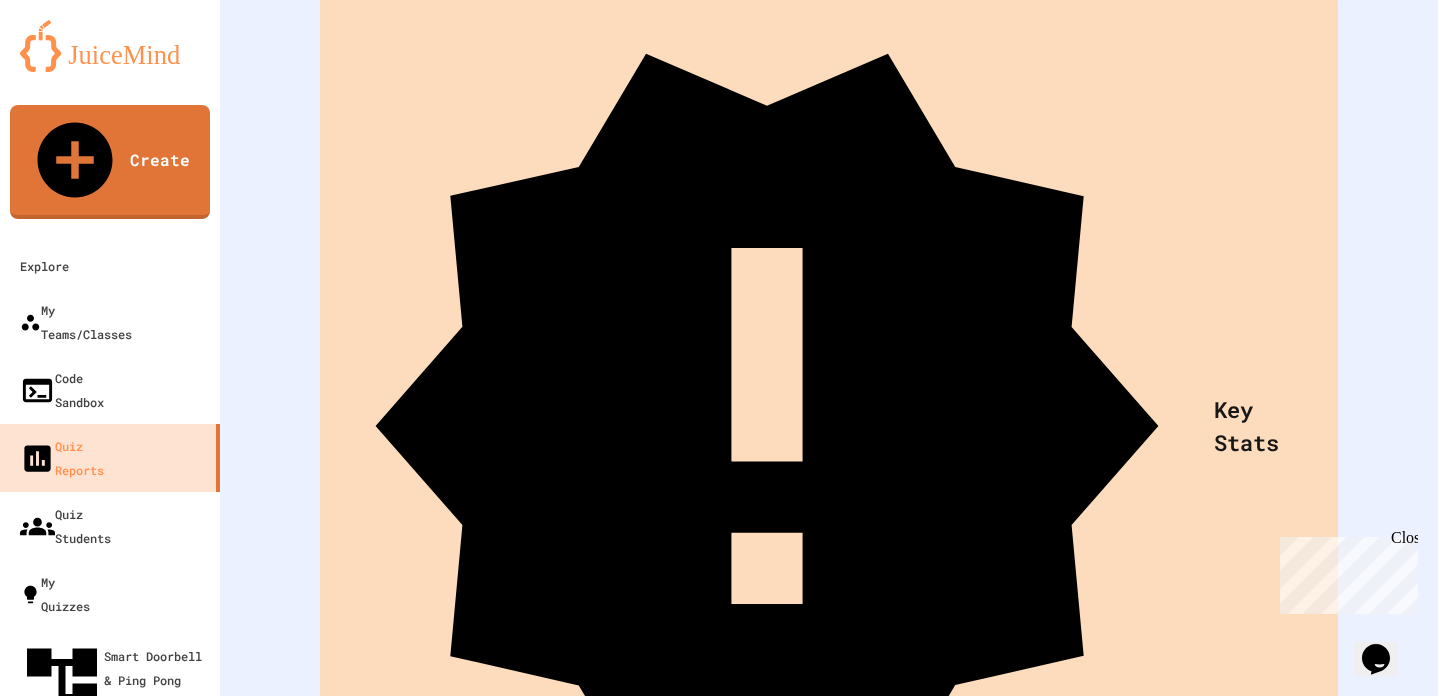 scroll, scrollTop: 93, scrollLeft: 0, axis: vertical 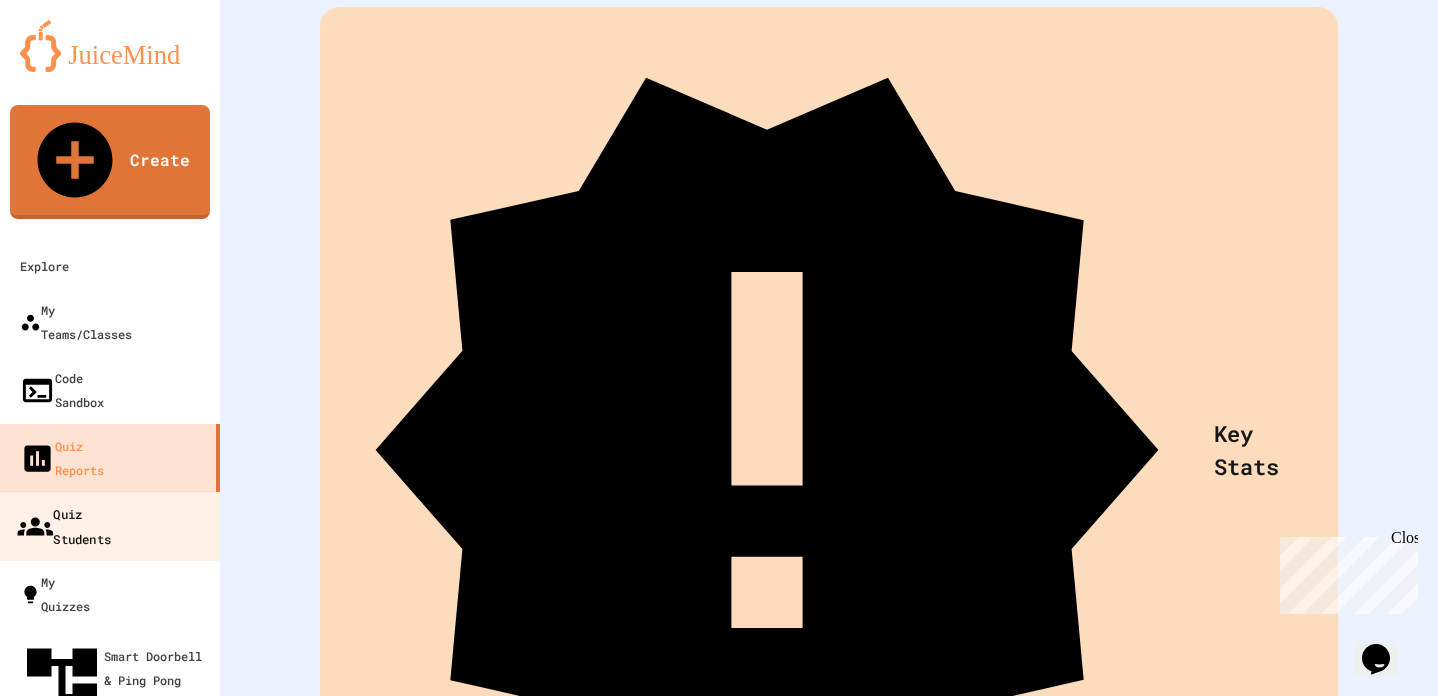 click on "Quiz Students" at bounding box center [64, 525] 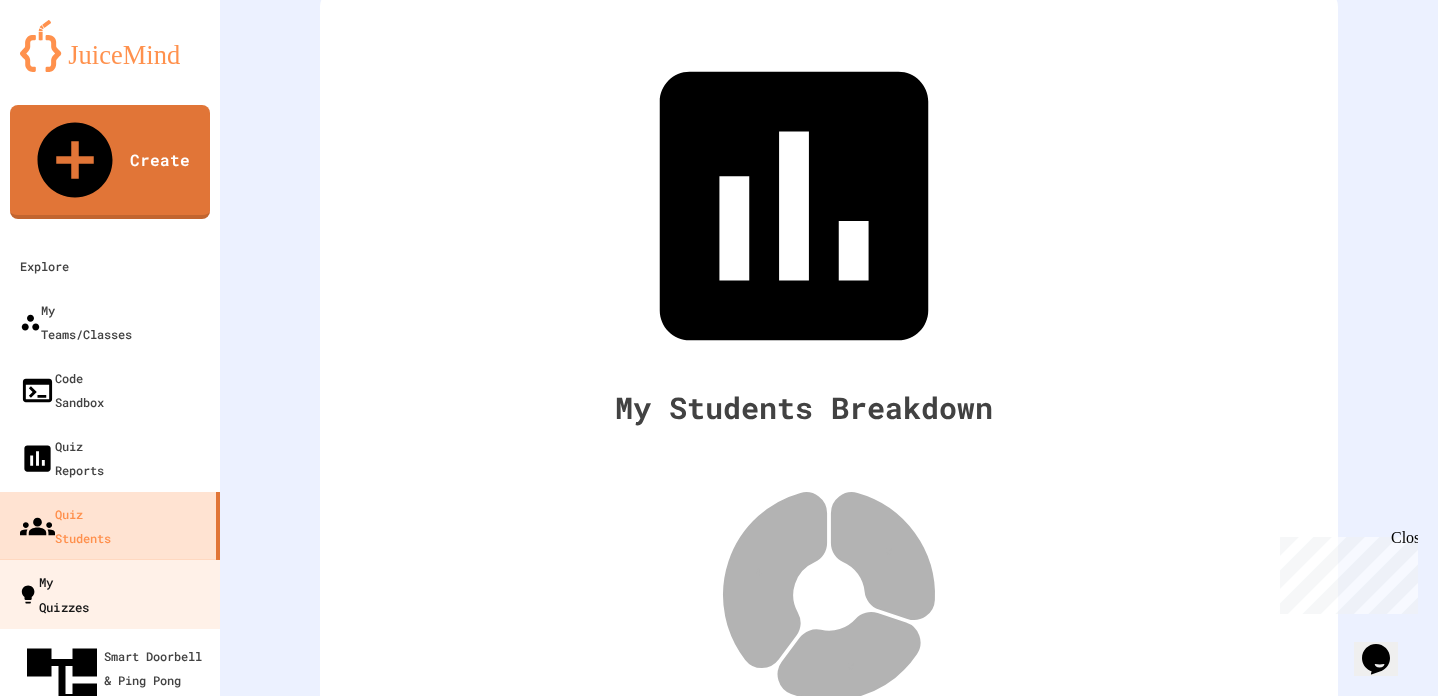 click on "My Quizzes" at bounding box center (53, 593) 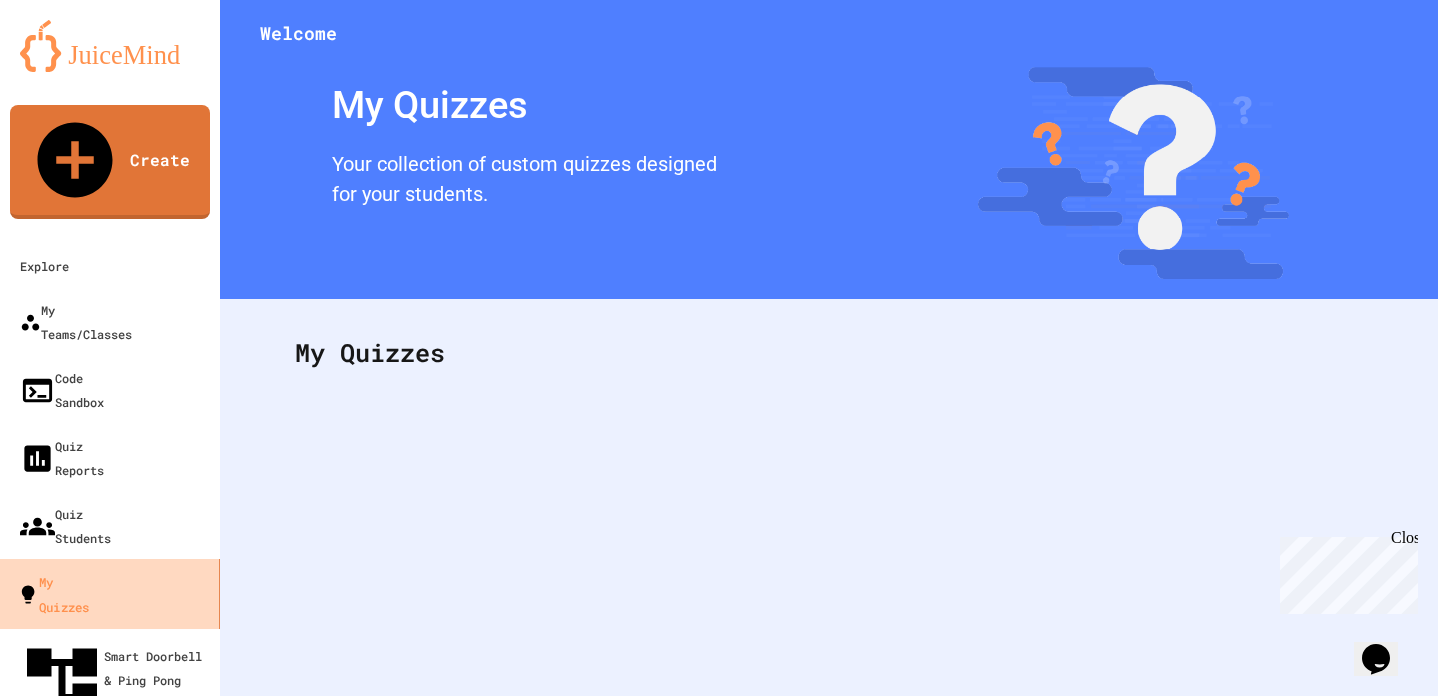 scroll, scrollTop: 0, scrollLeft: 0, axis: both 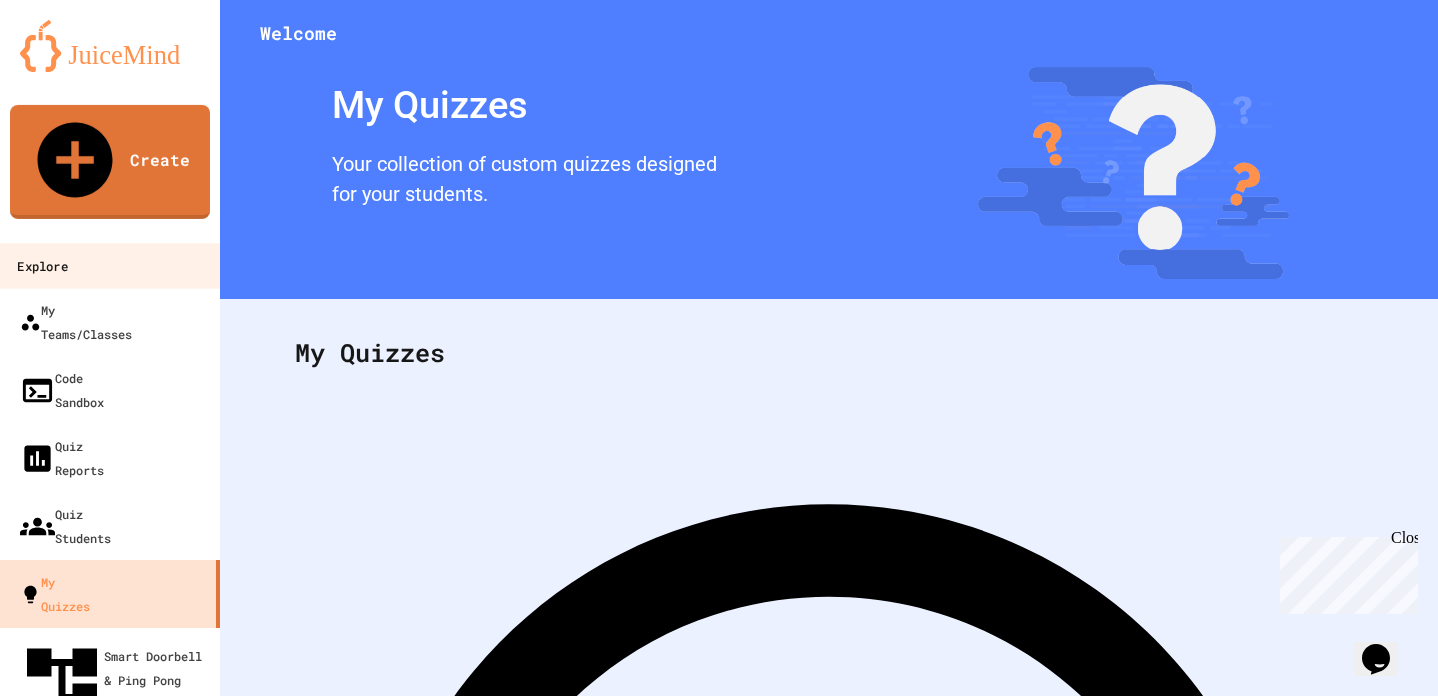 click on "Explore" at bounding box center (42, 266) 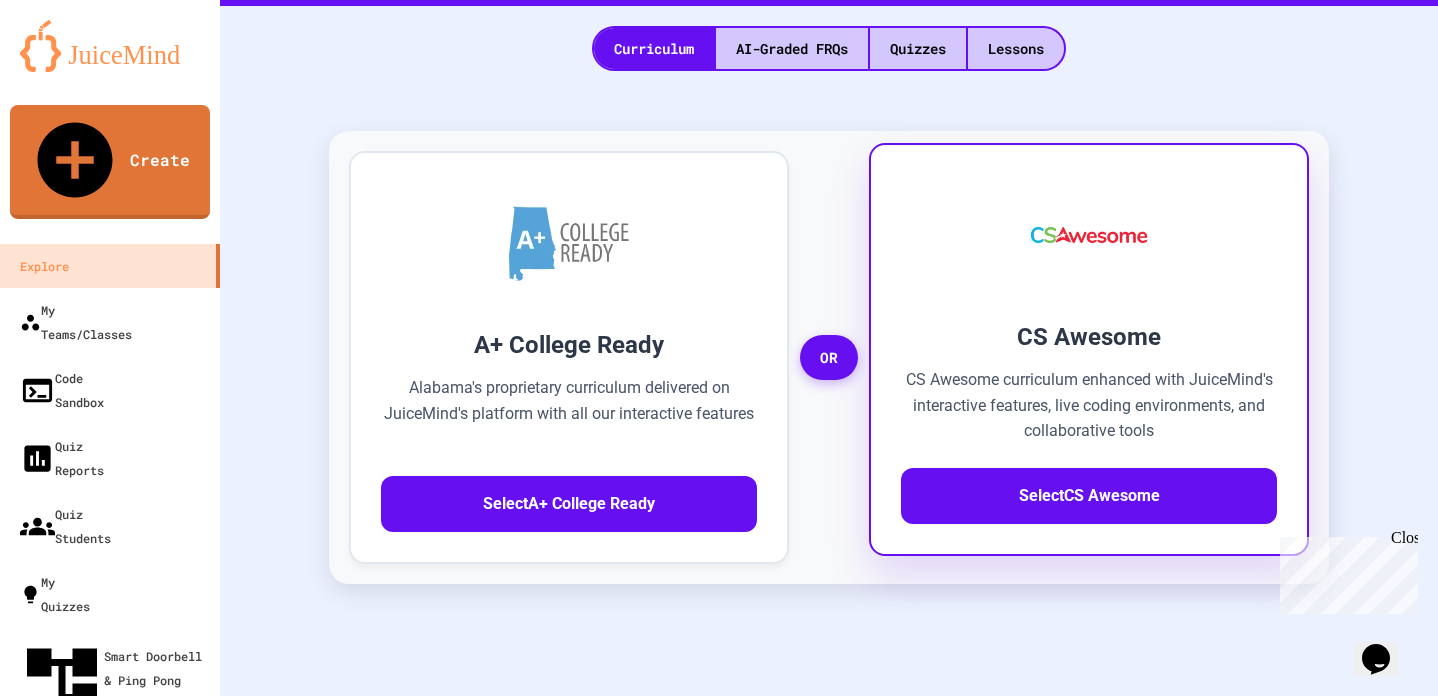 scroll, scrollTop: 485, scrollLeft: 0, axis: vertical 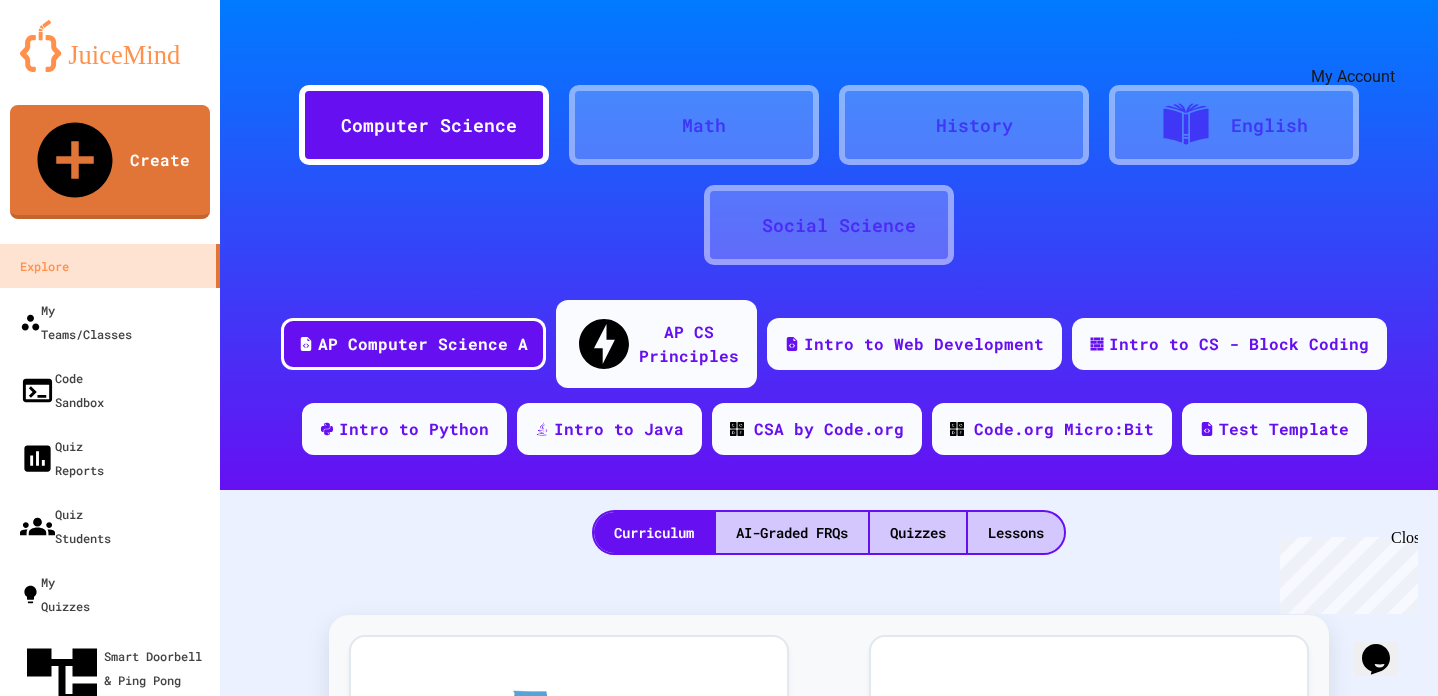 click 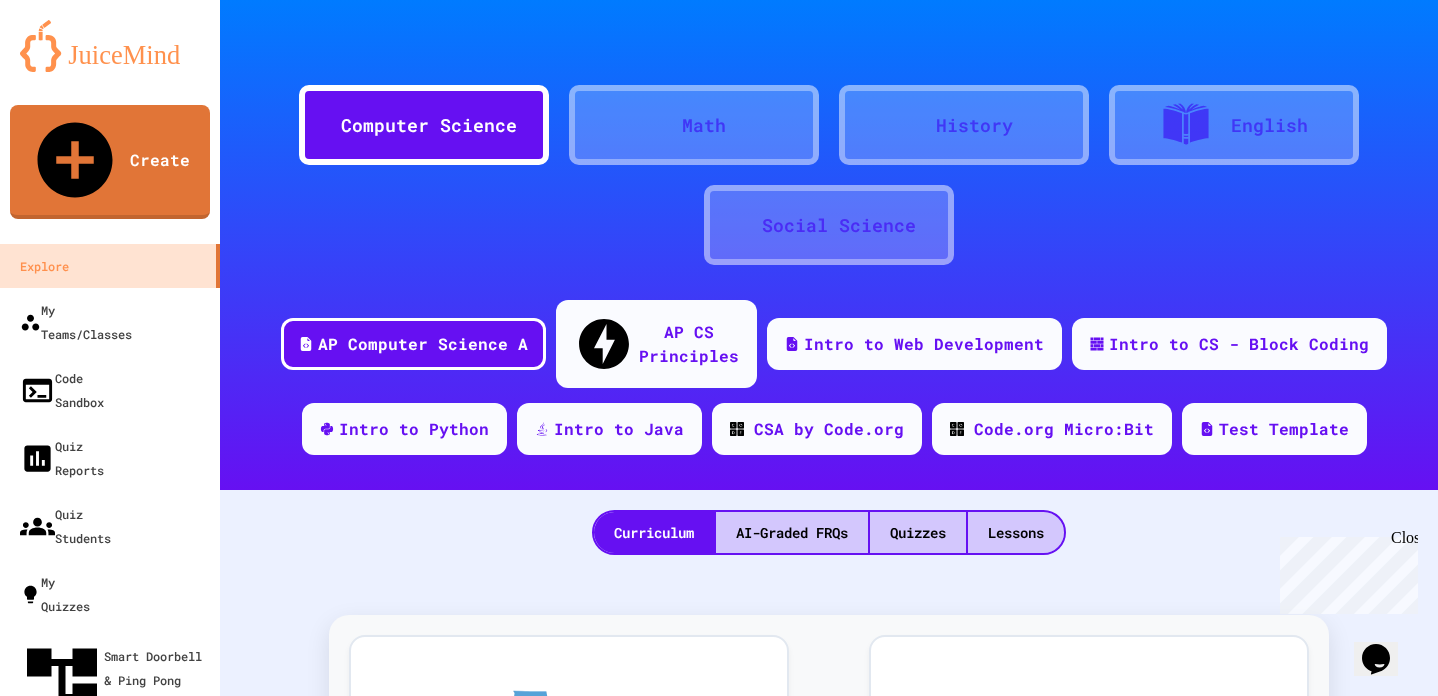 click on "Logout" at bounding box center (729, 2283) 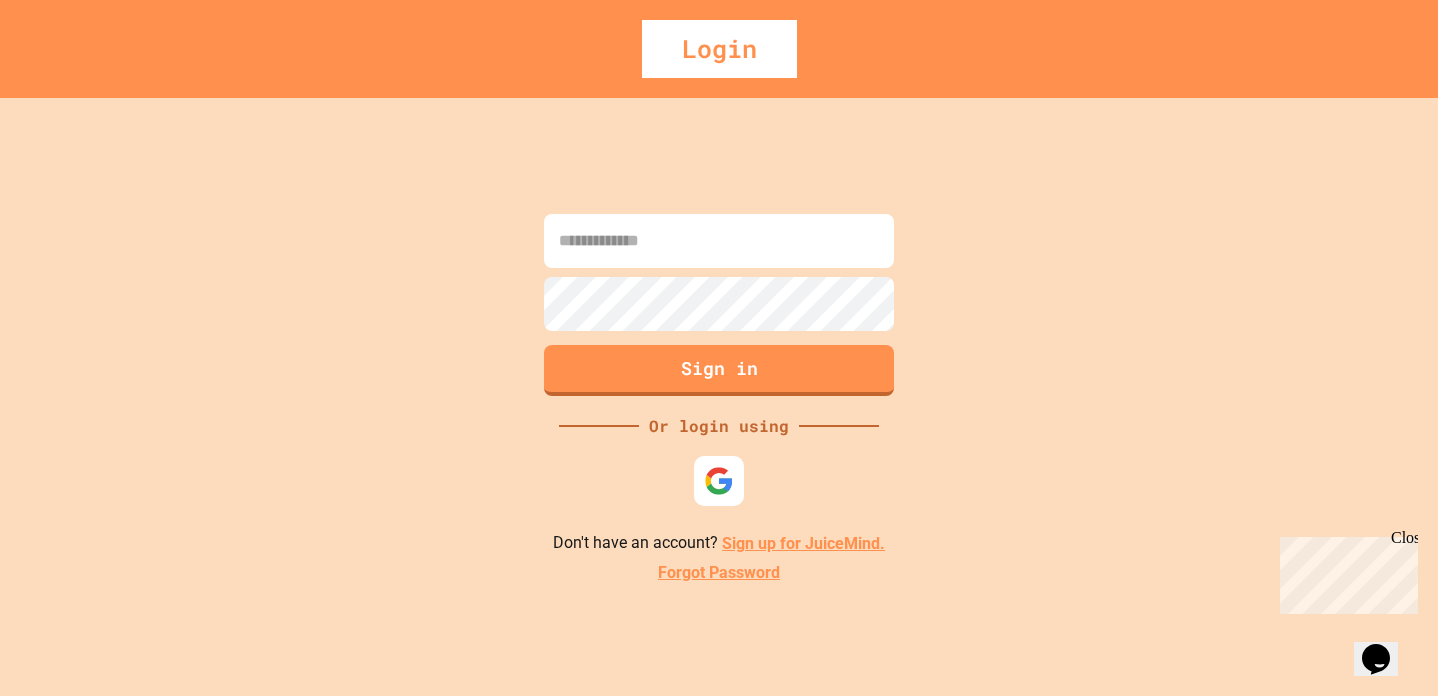 click on "Login" at bounding box center (719, 49) 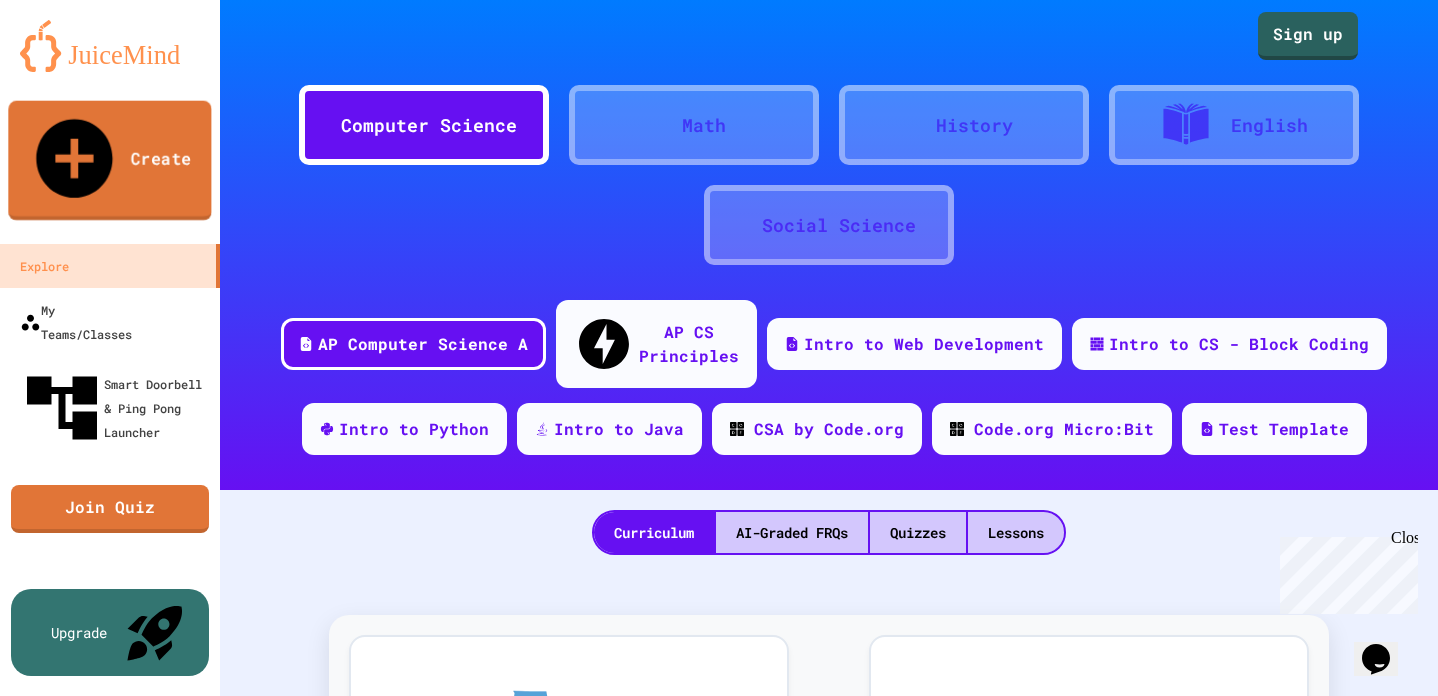click on "Create" at bounding box center (109, 161) 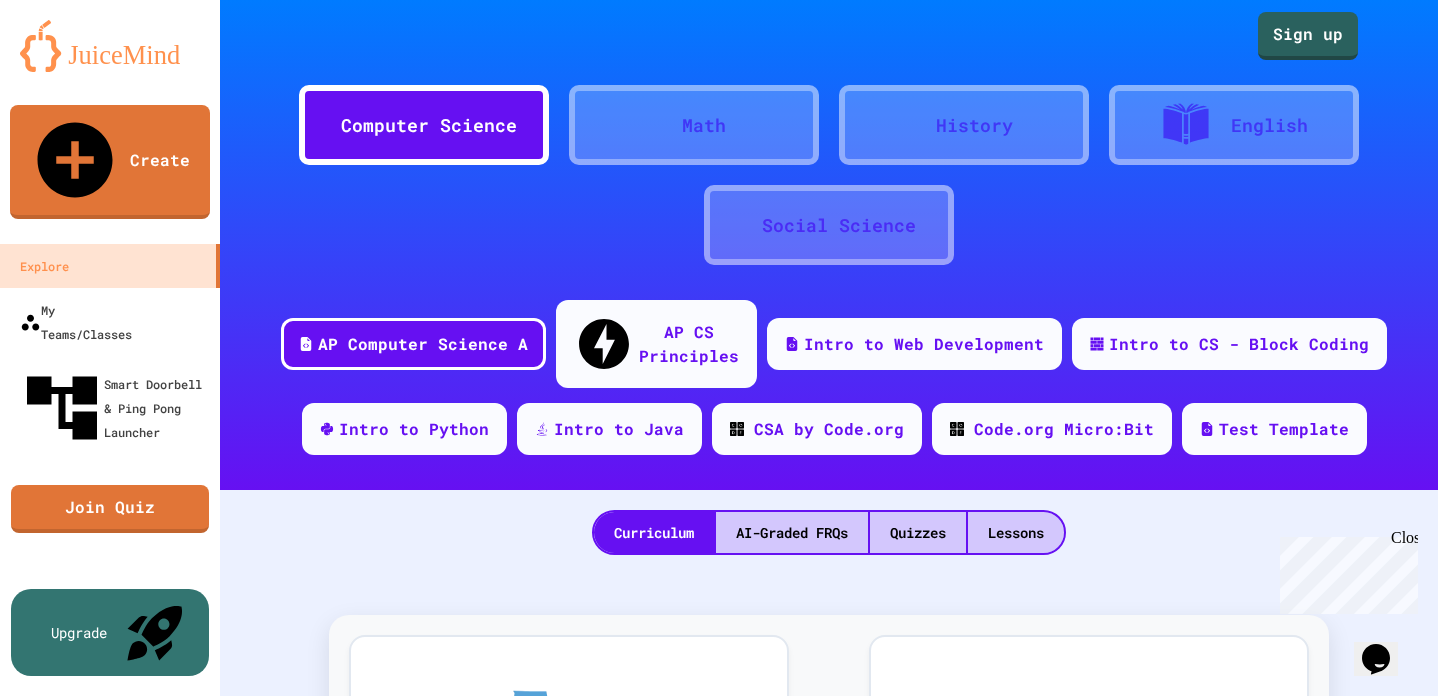 click 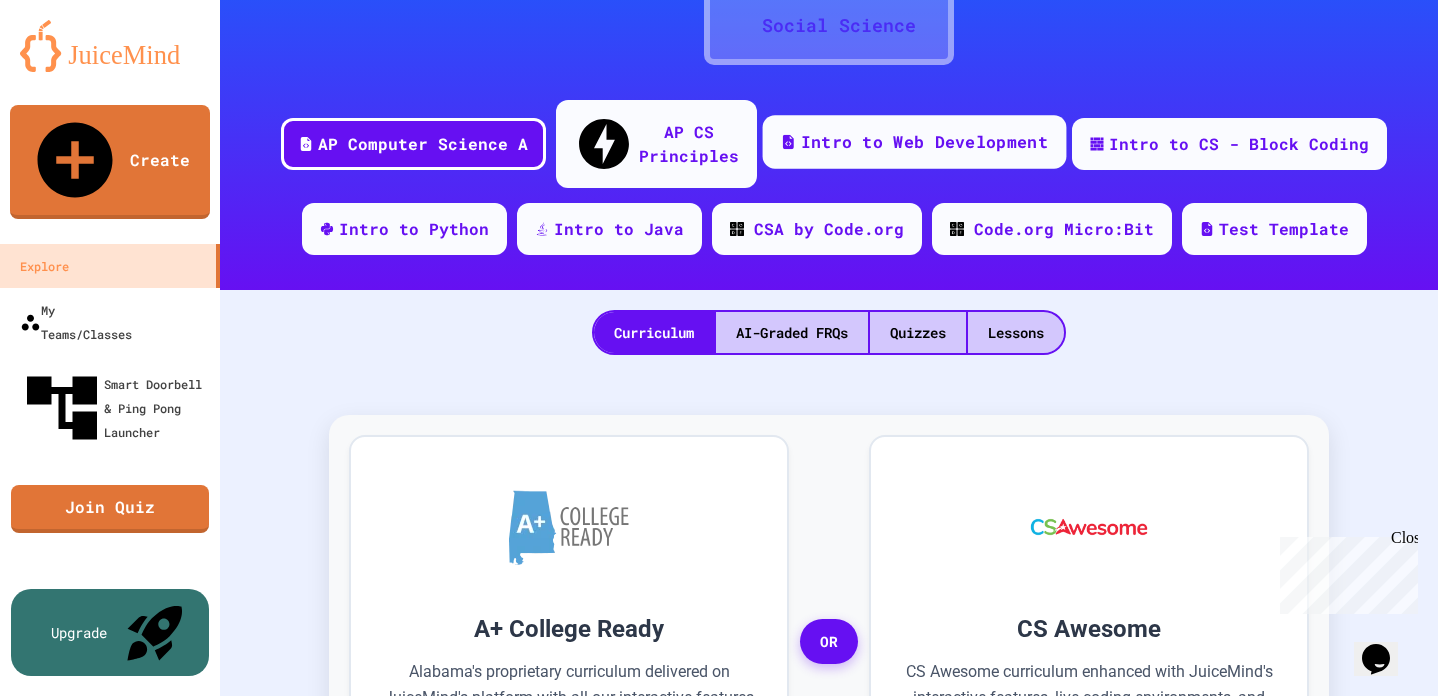 scroll, scrollTop: 0, scrollLeft: 0, axis: both 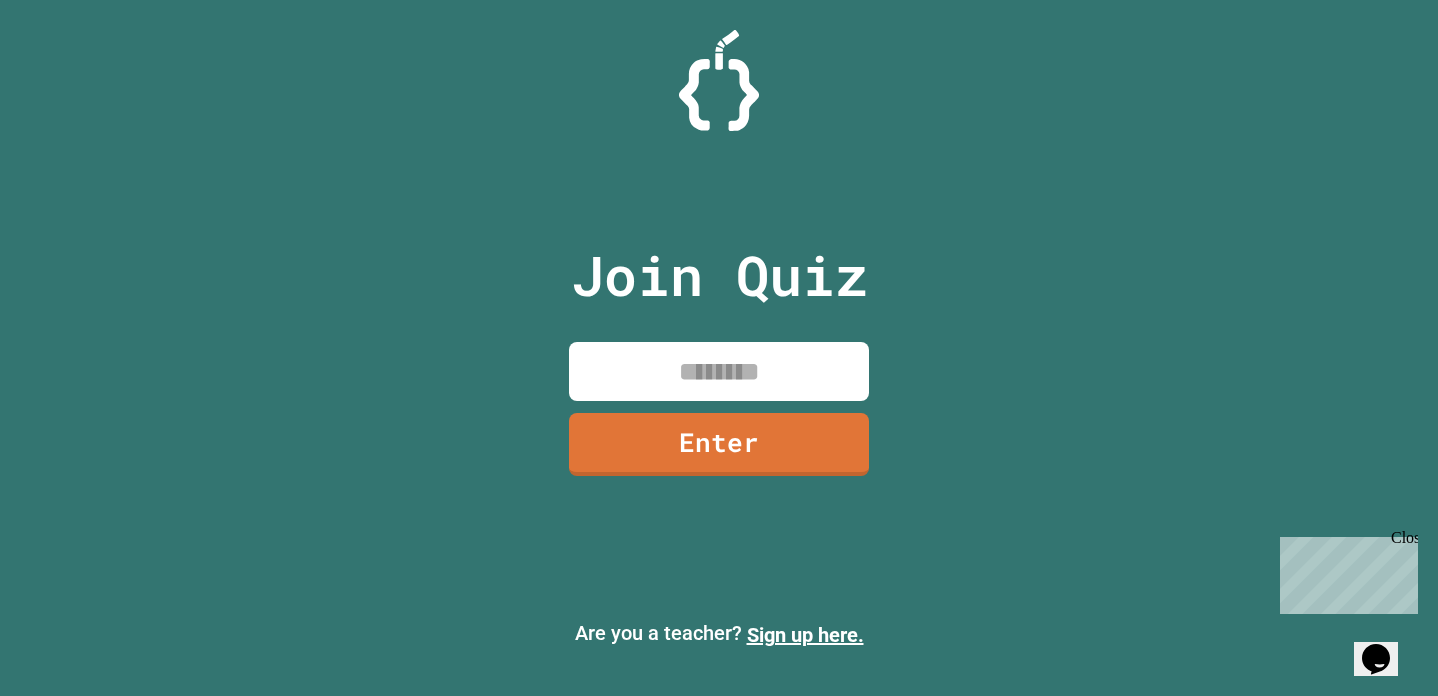 click at bounding box center (719, 371) 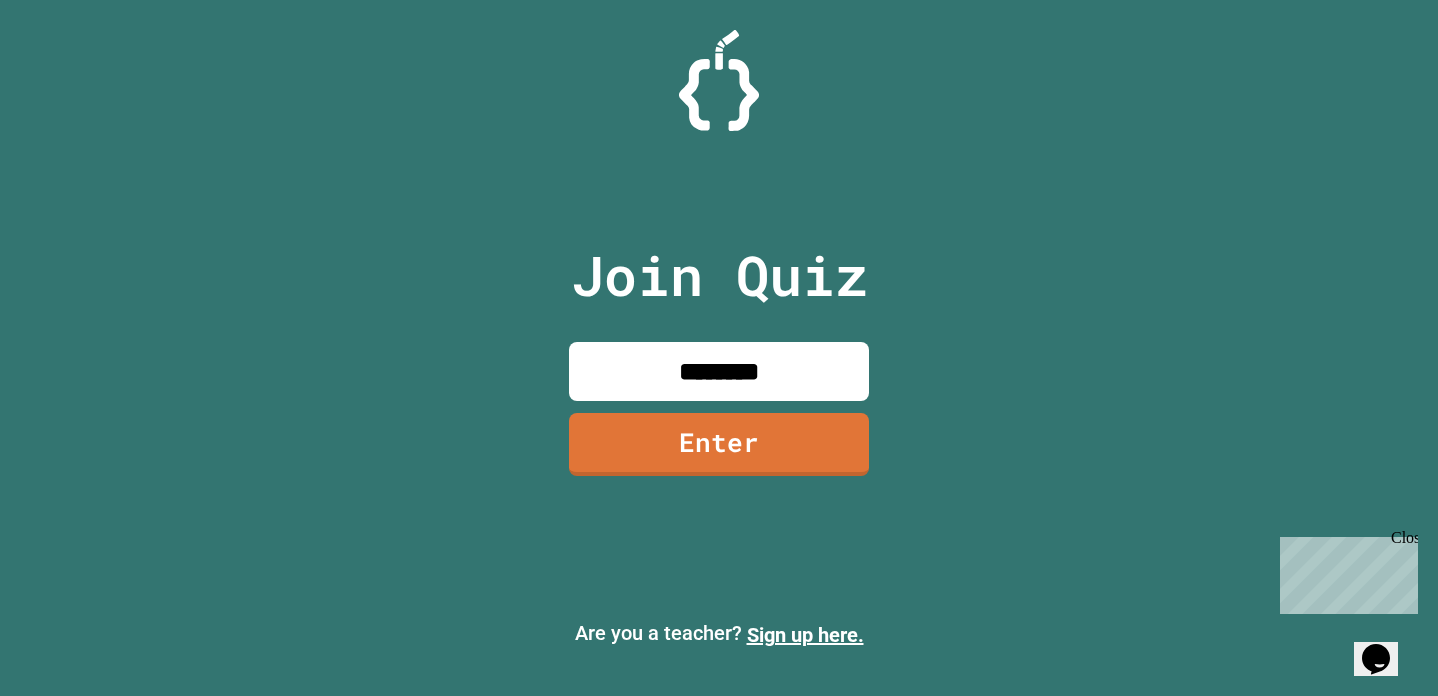 type on "********" 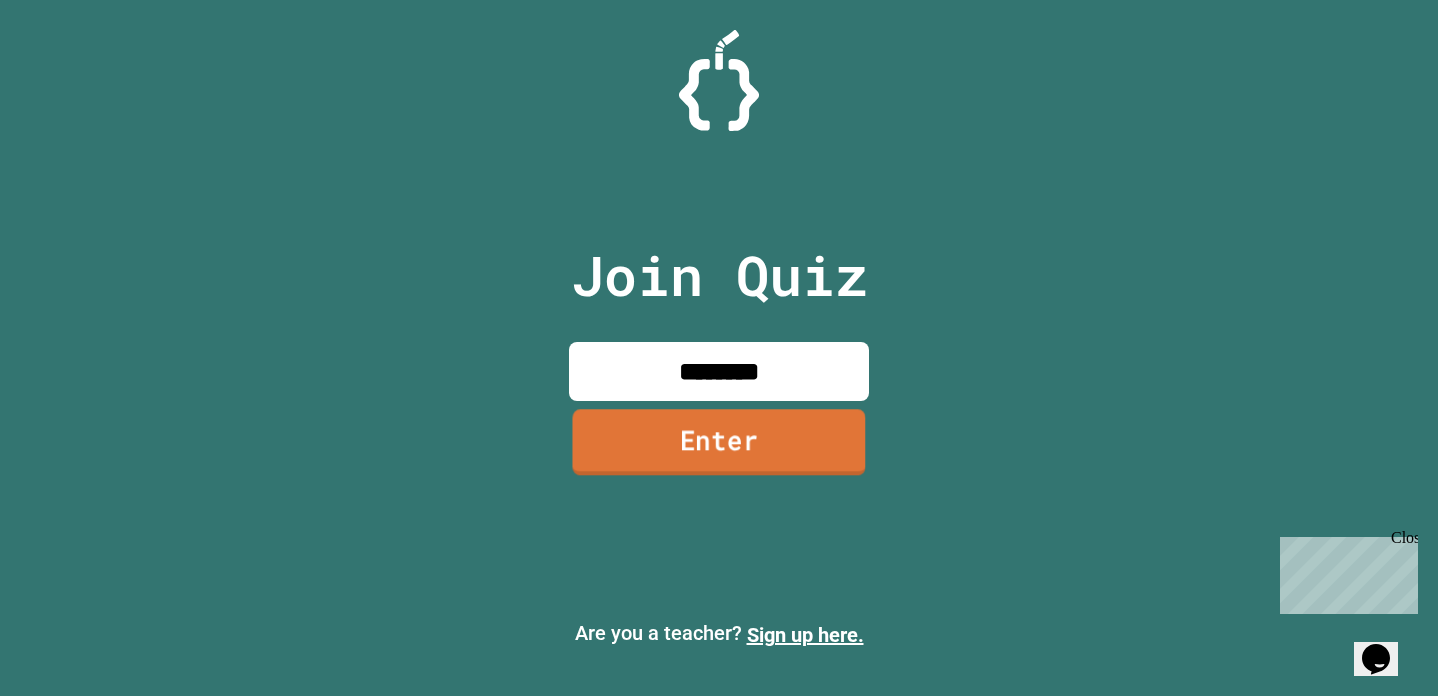 click on "Enter" at bounding box center (718, 443) 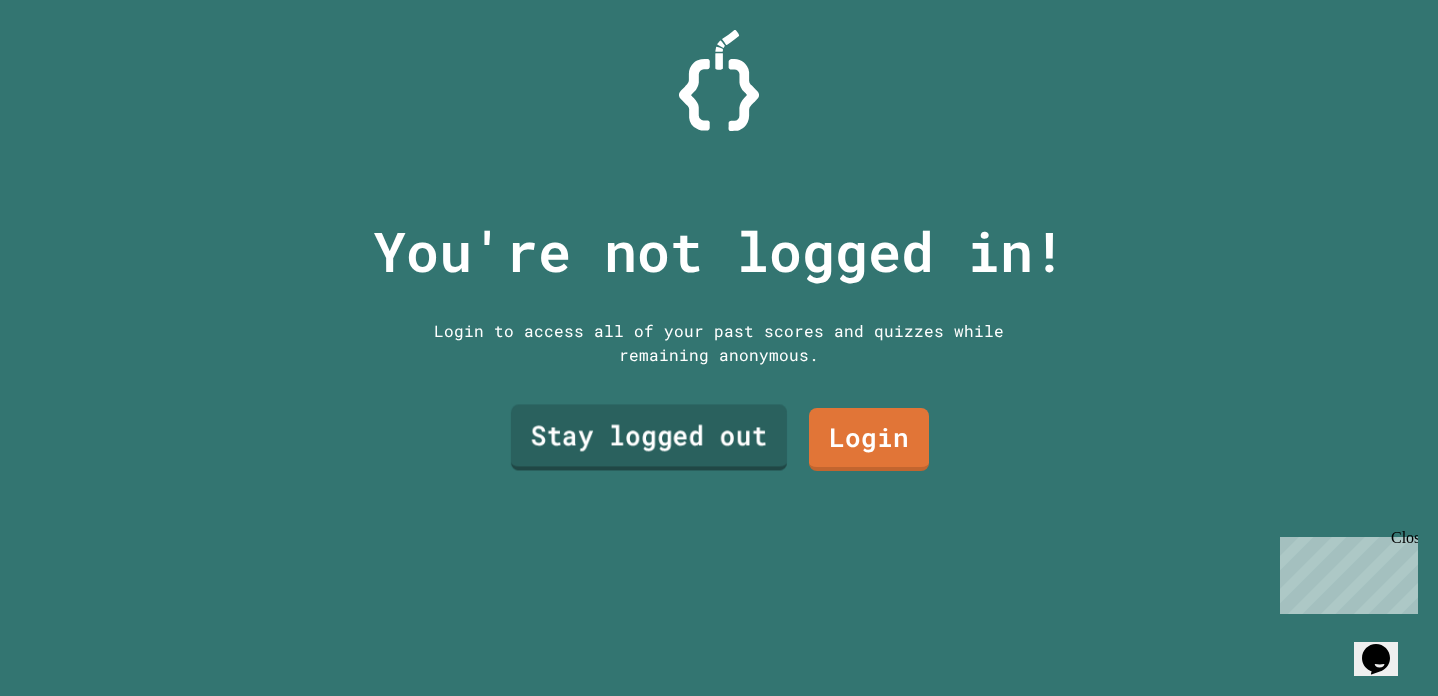 click on "Stay logged out" at bounding box center [649, 437] 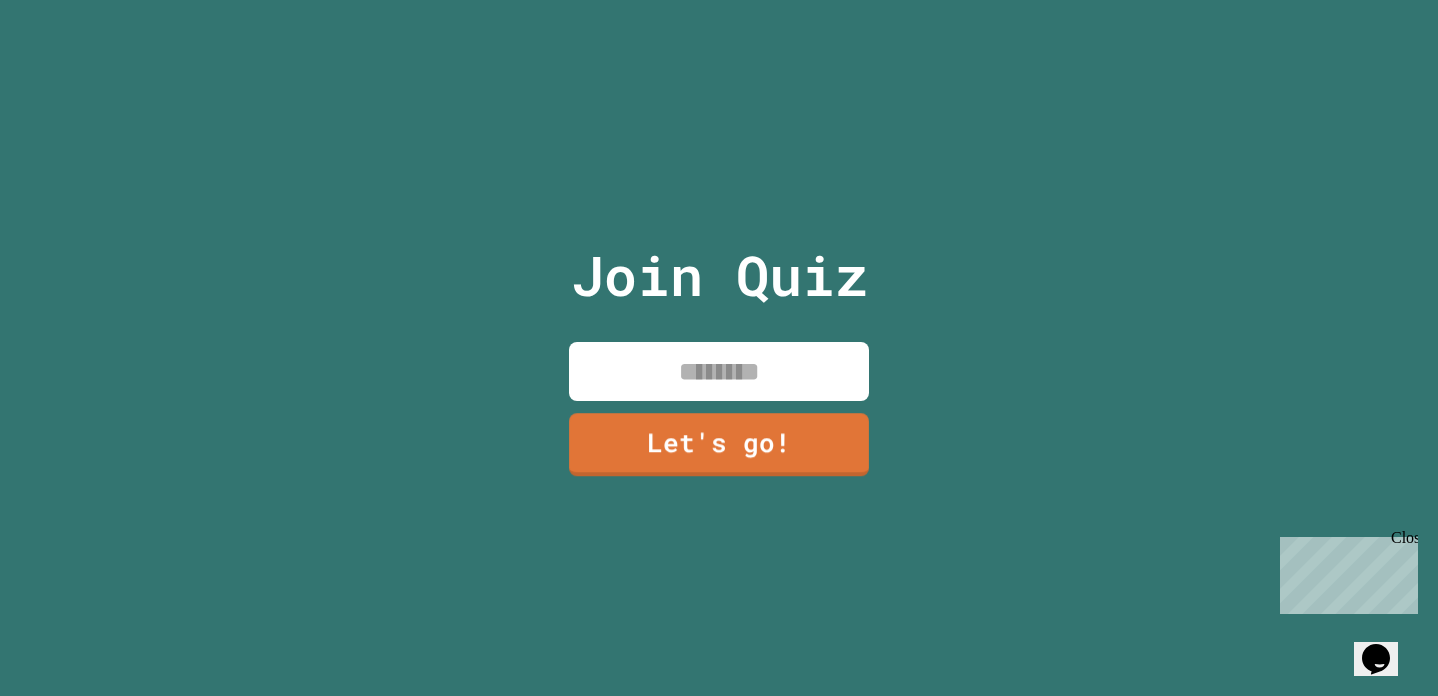 click at bounding box center [719, 371] 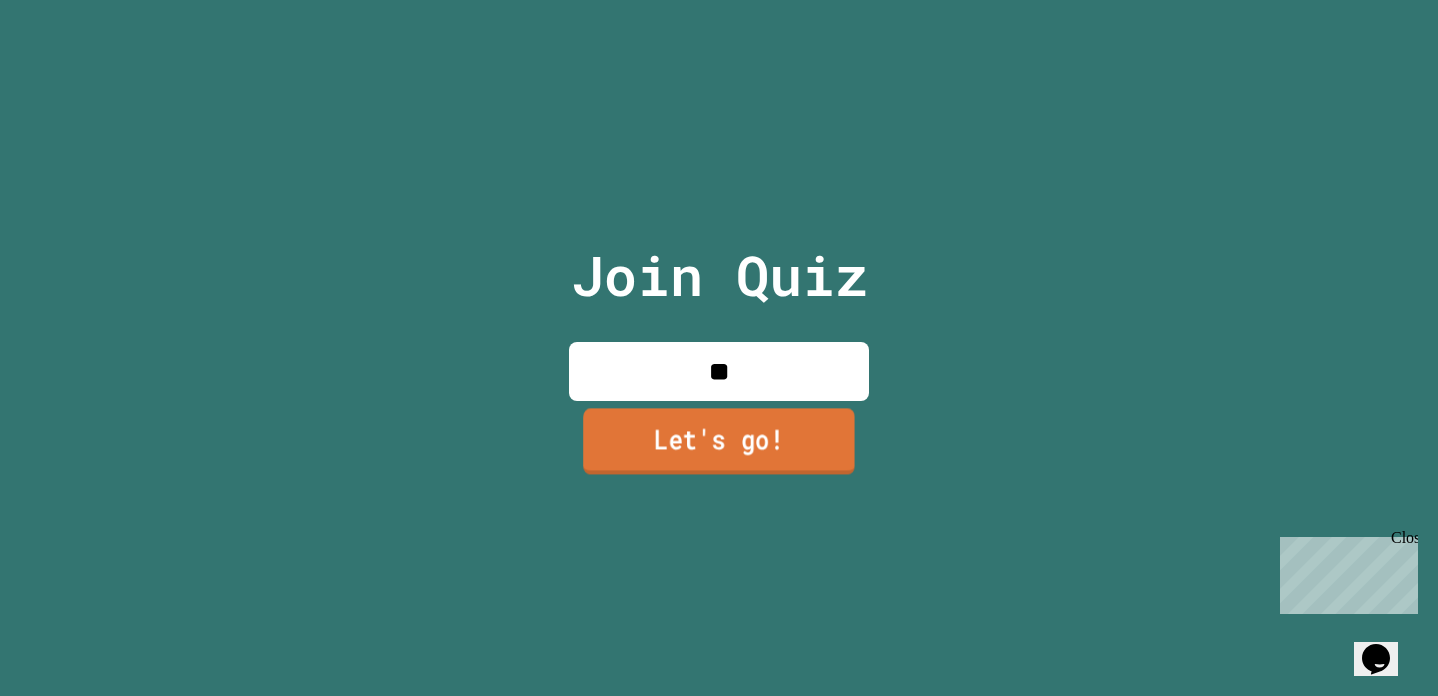 click on "Let's go!" at bounding box center (719, 442) 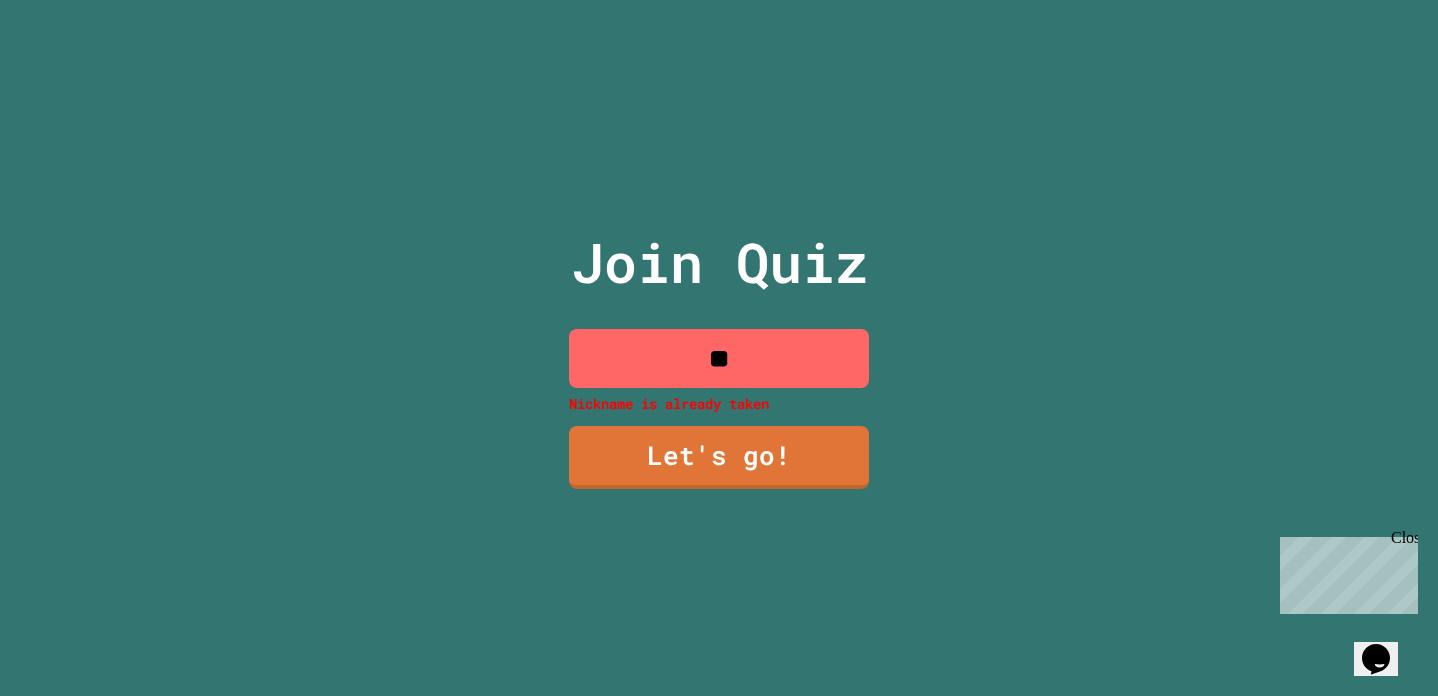 click on "**" at bounding box center (719, 358) 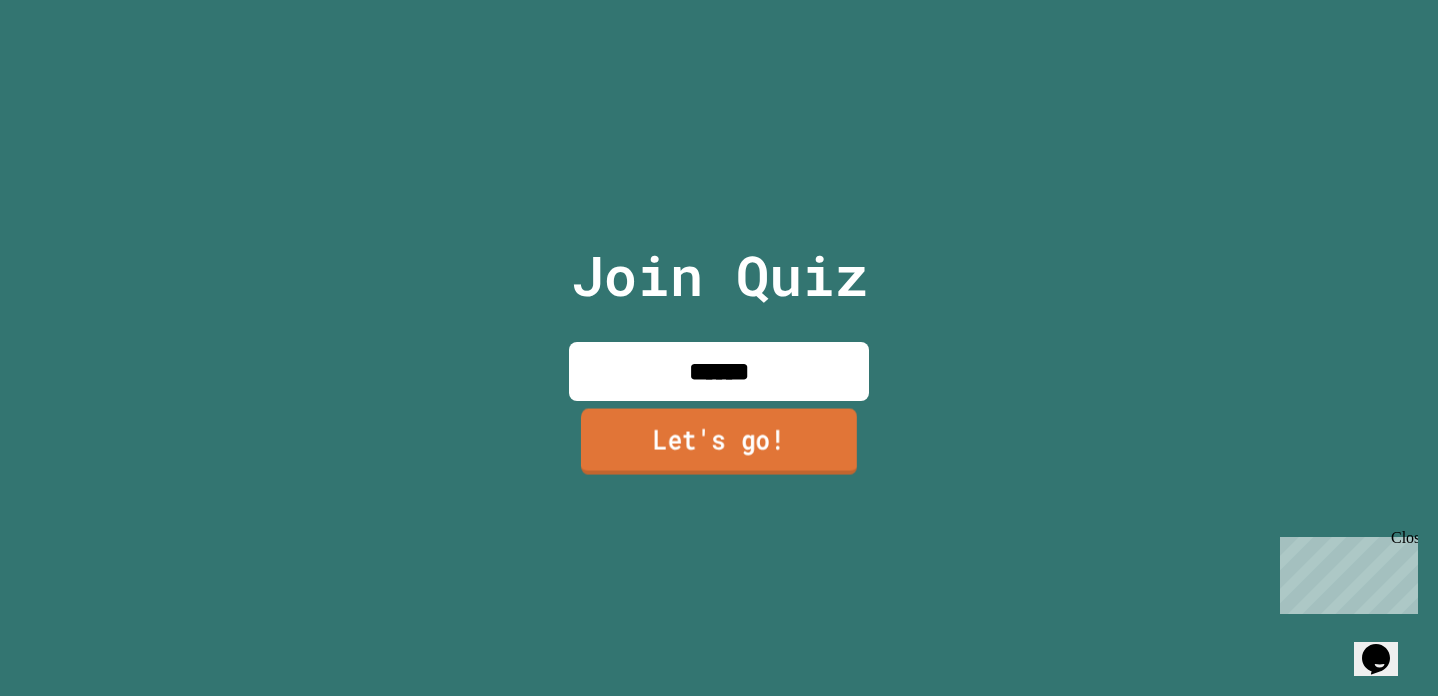 type on "******" 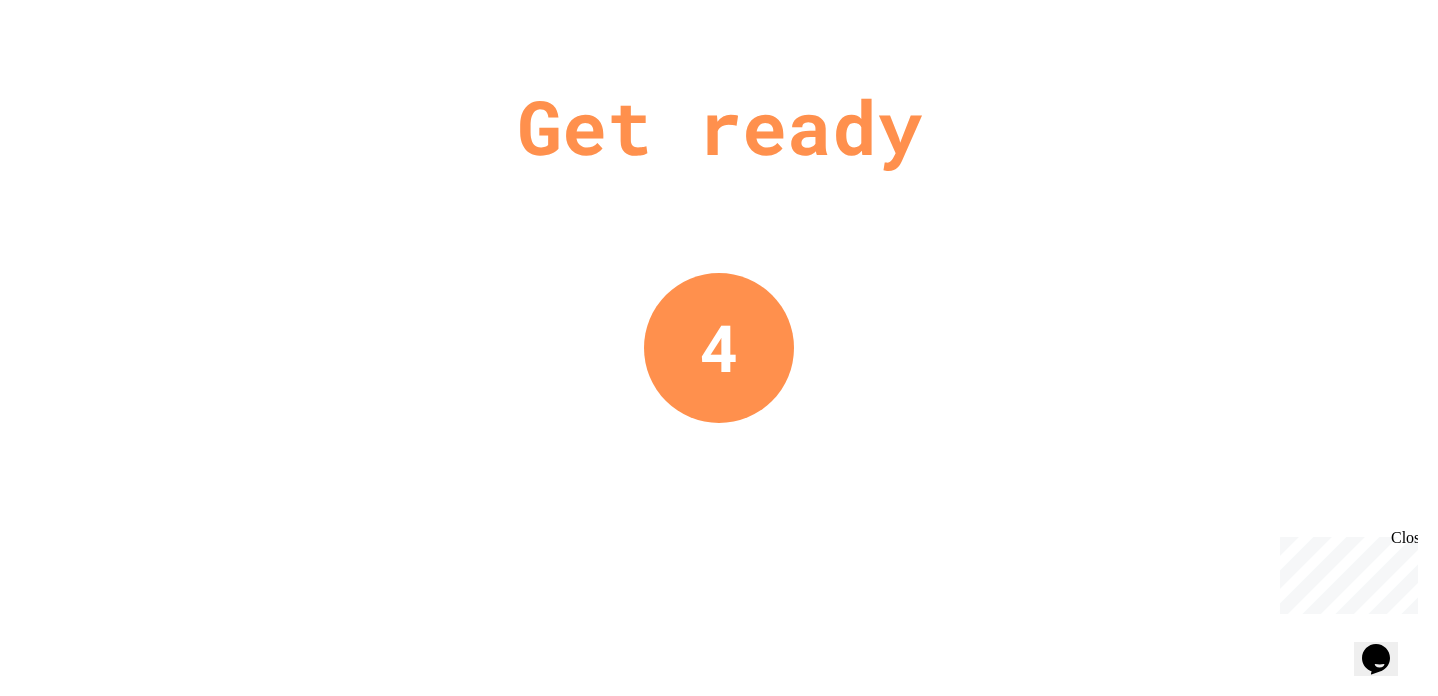 scroll, scrollTop: 0, scrollLeft: 0, axis: both 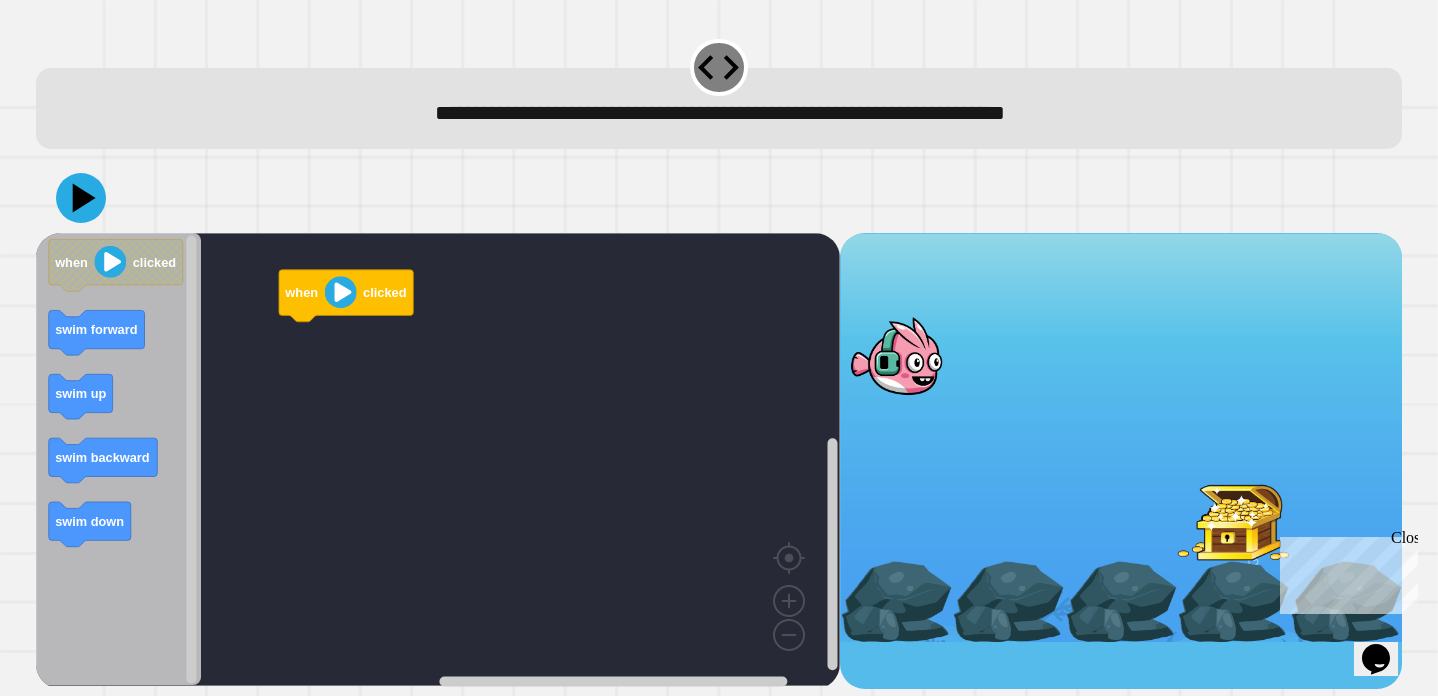 click 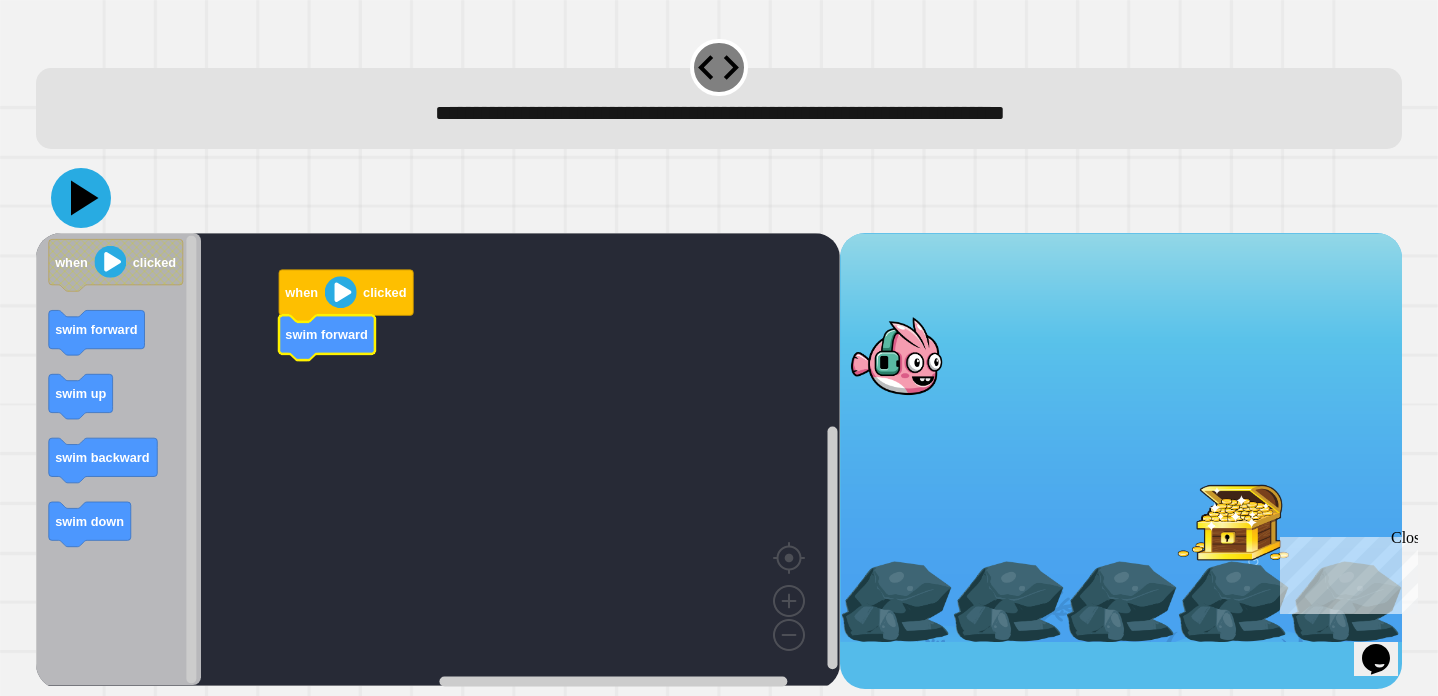 click 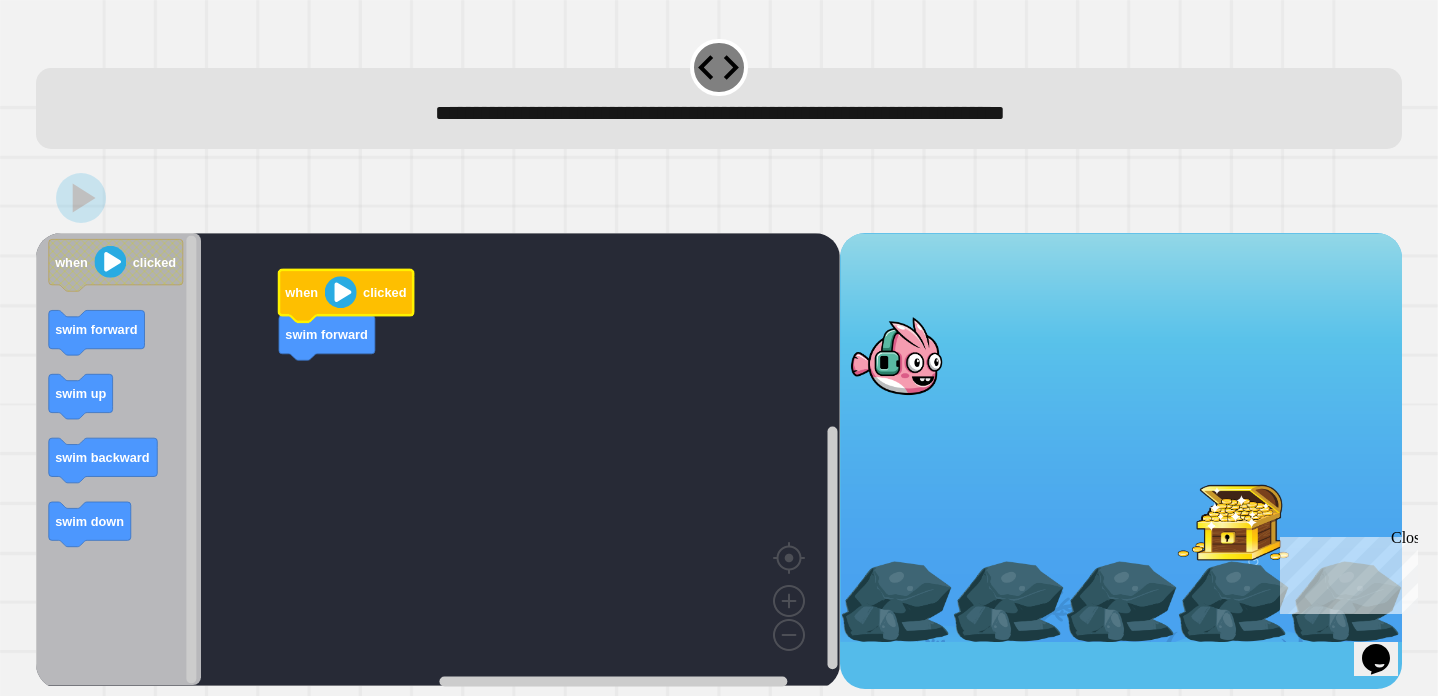click 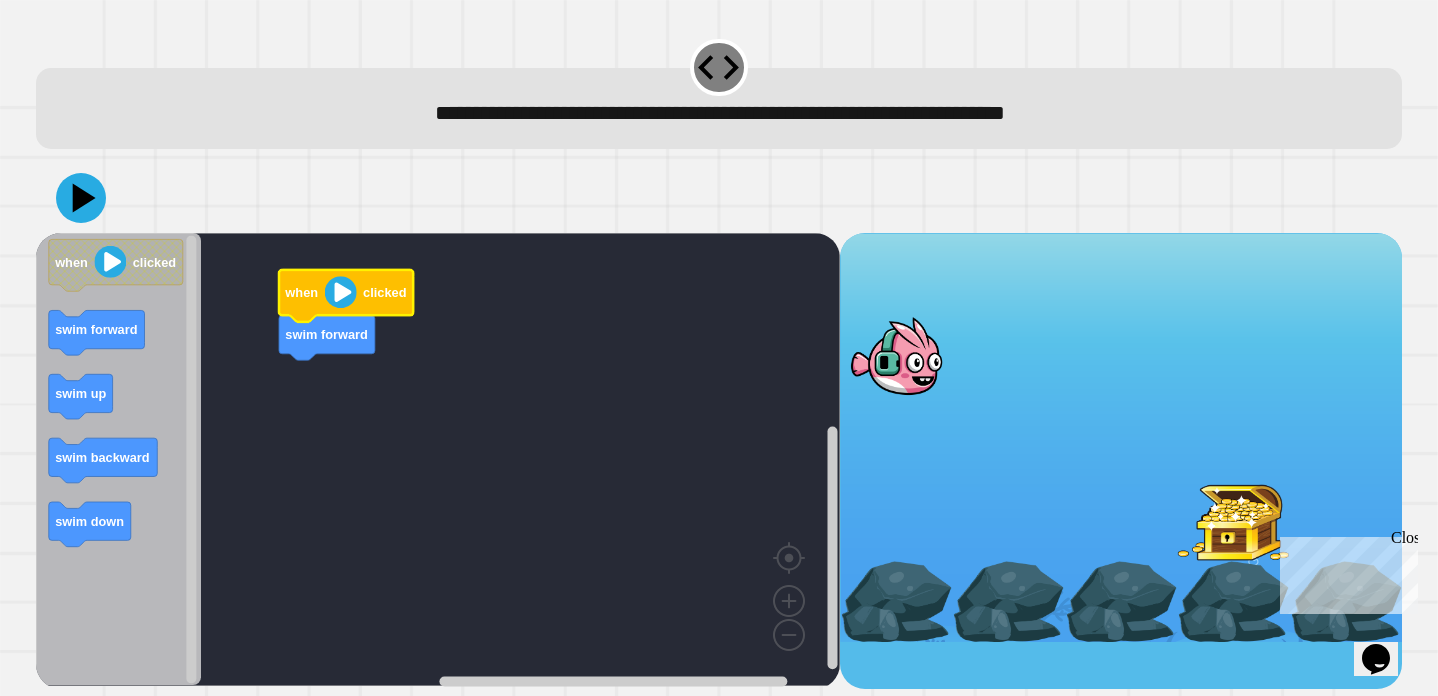 click on "Close" at bounding box center (1403, 541) 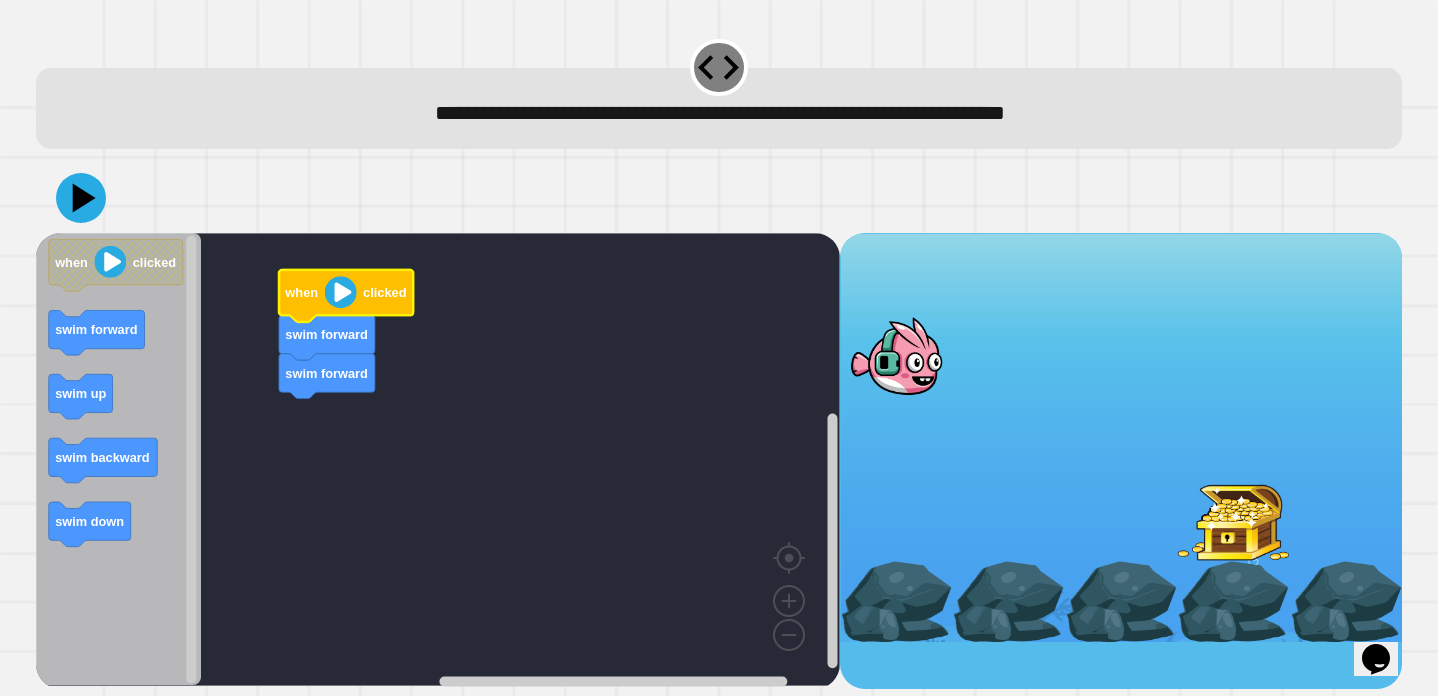 click 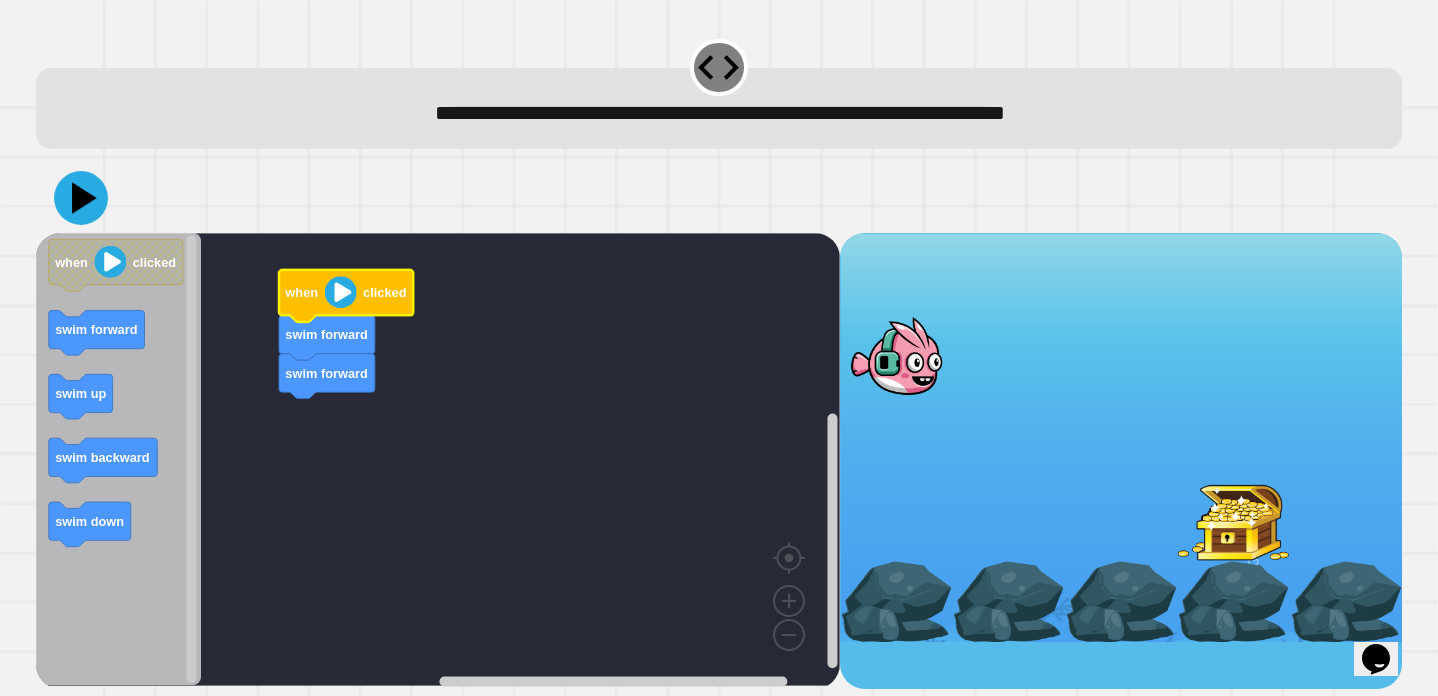 click 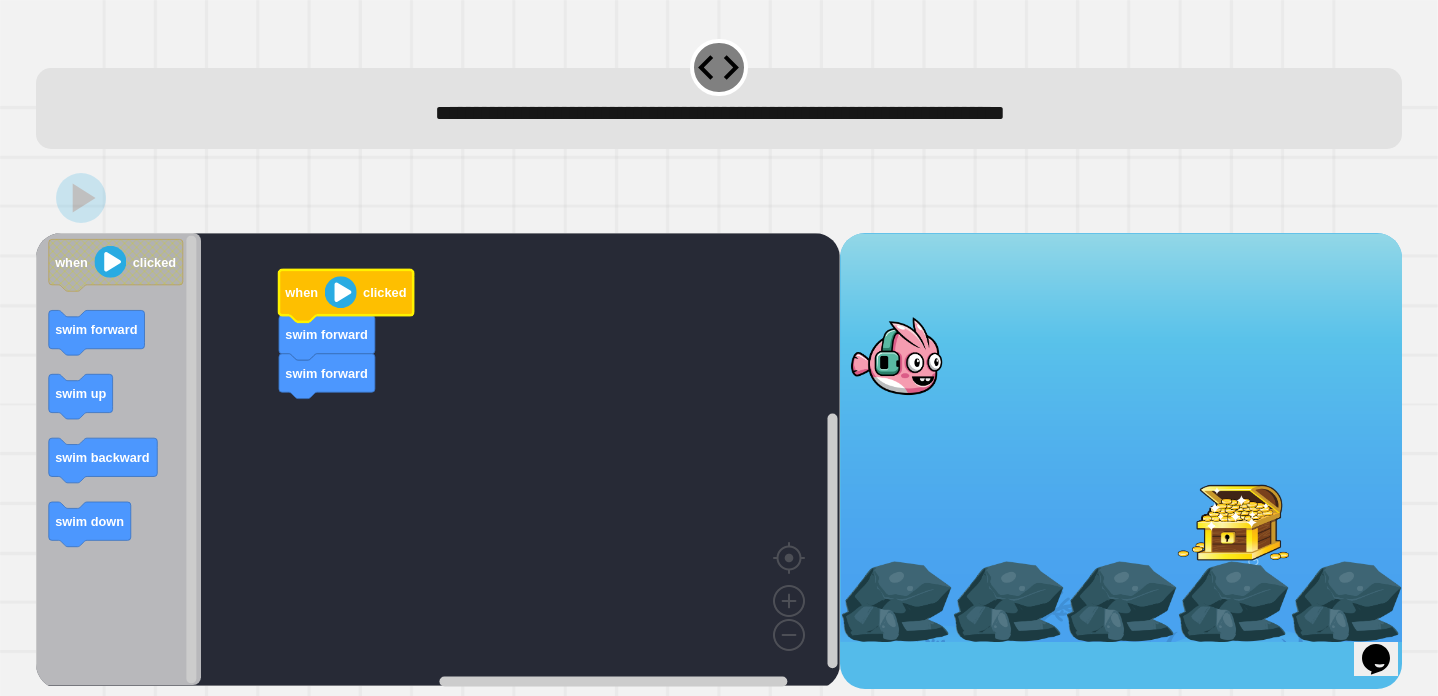 click 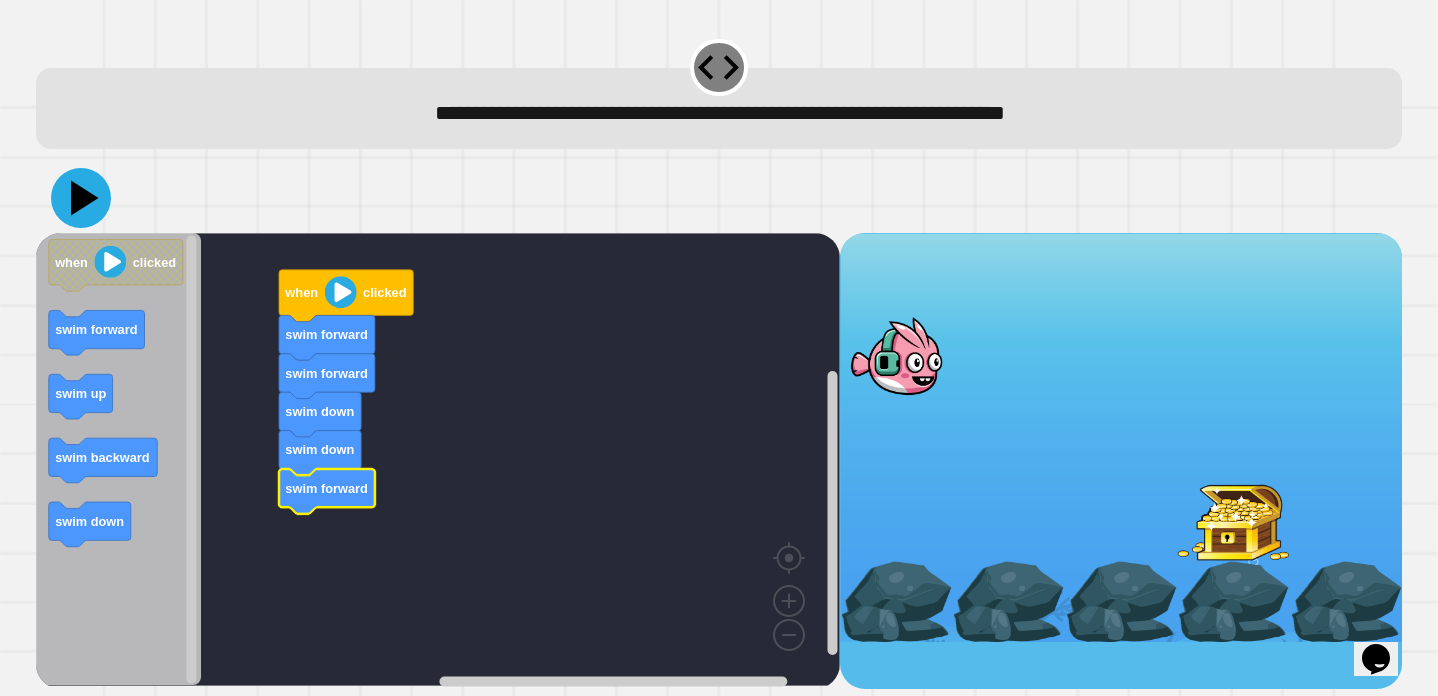 click 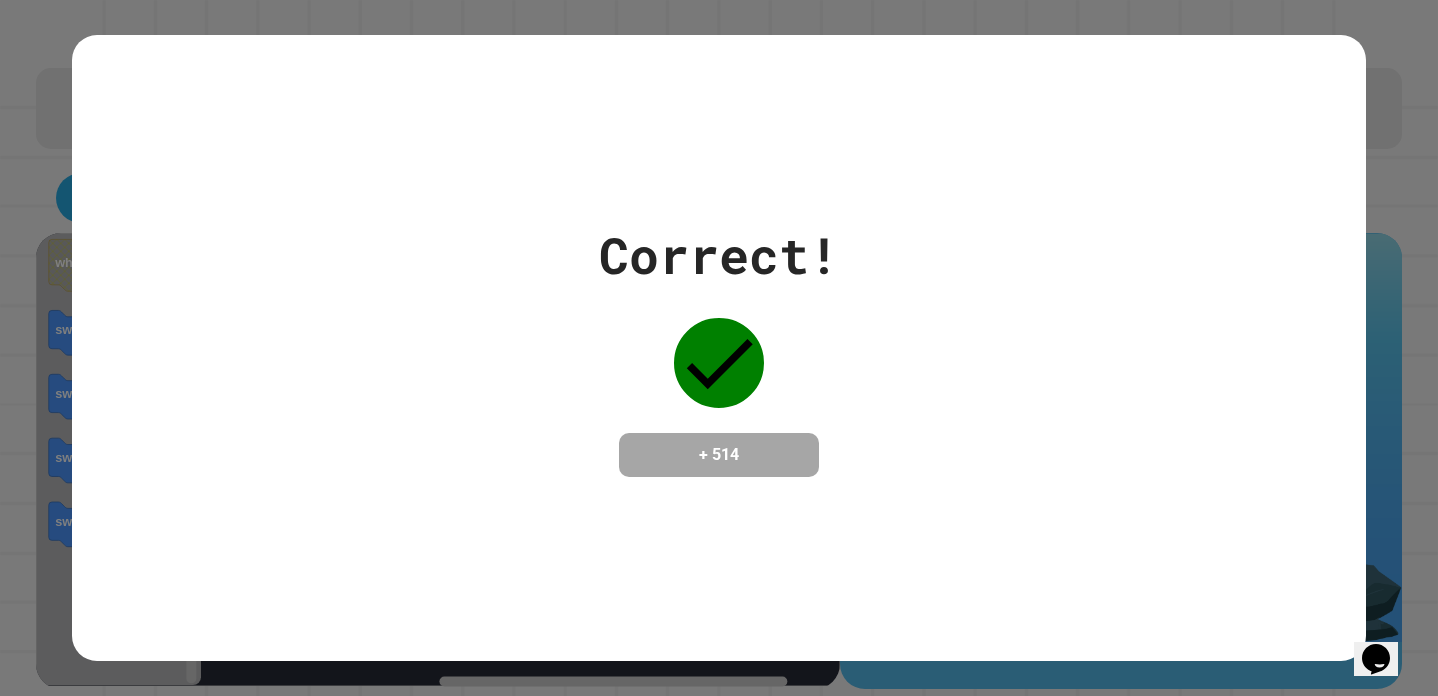 click 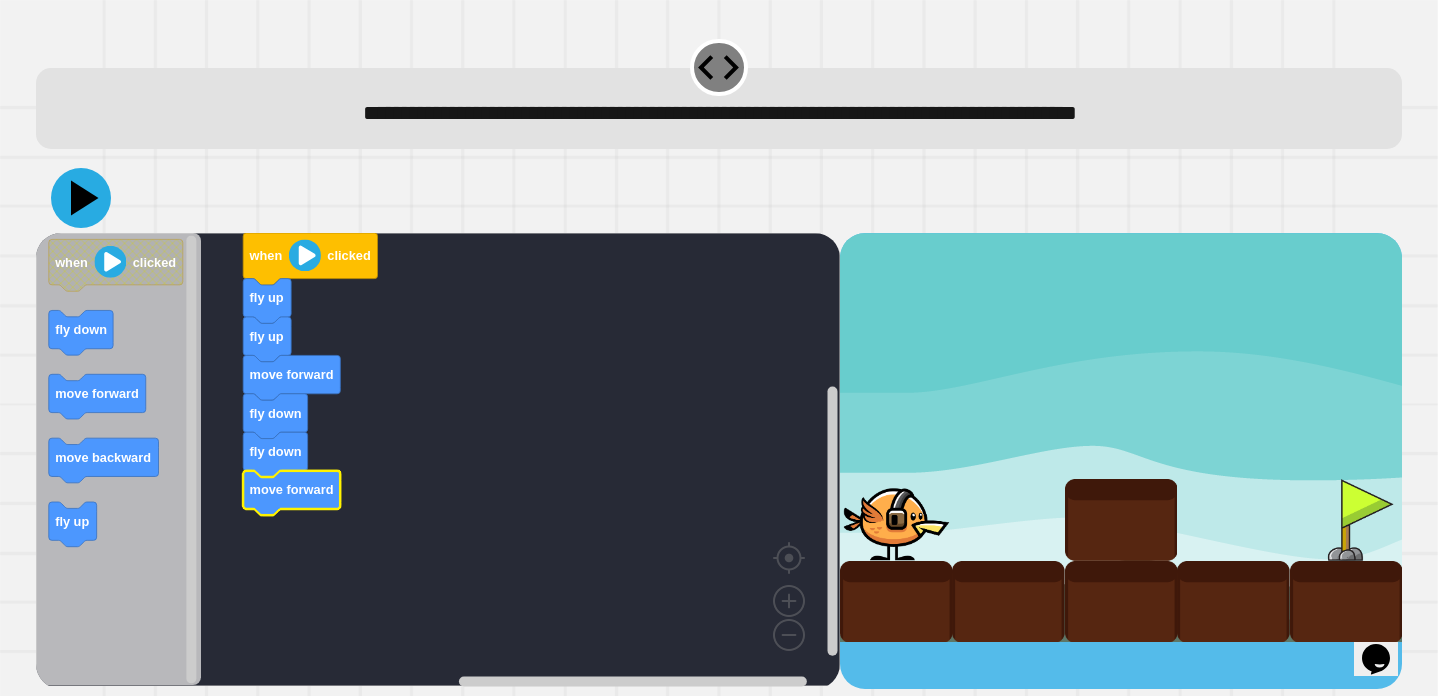 click 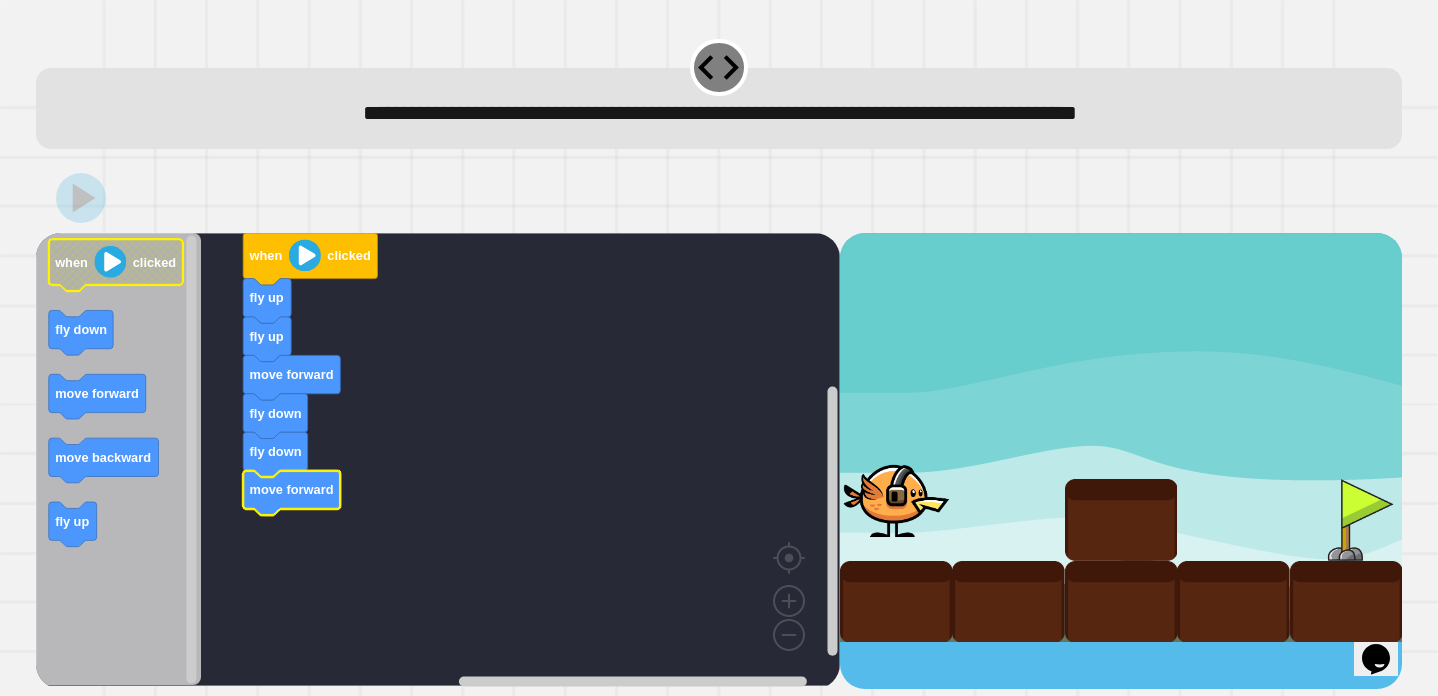 click 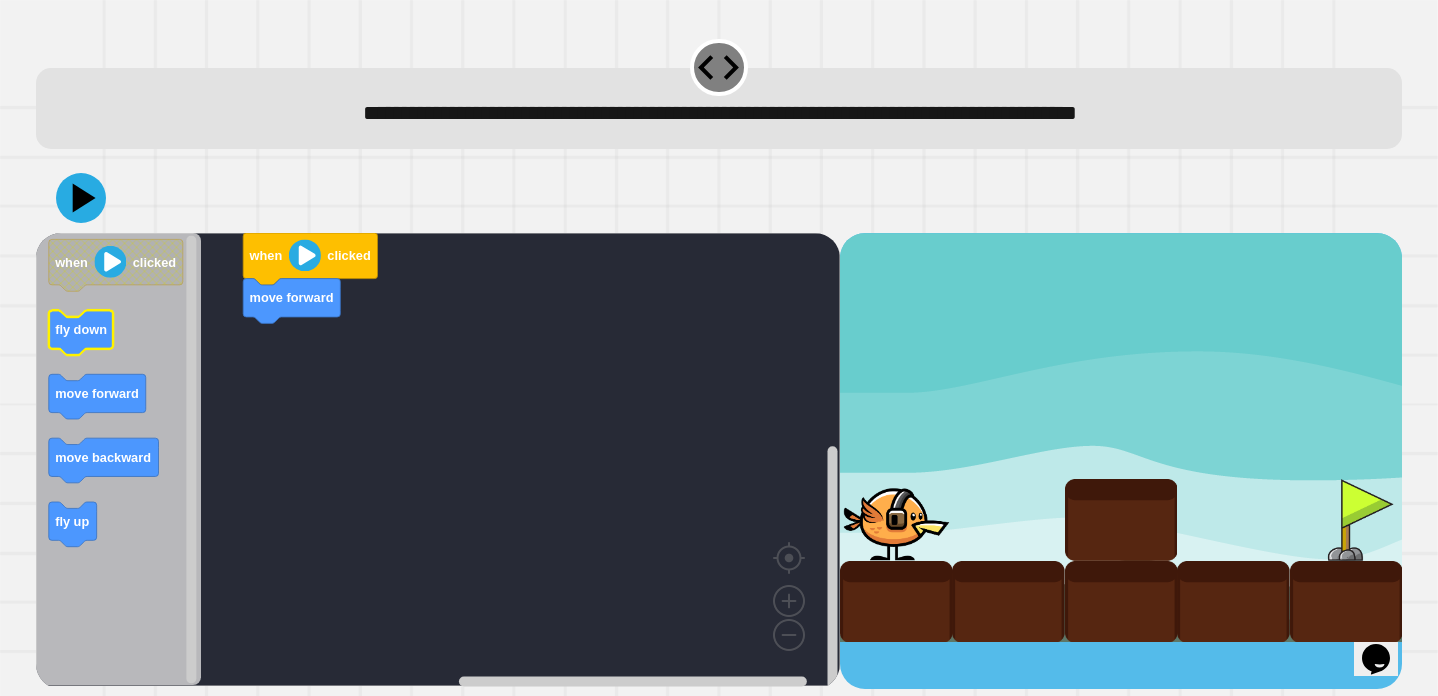 click on "fly down" 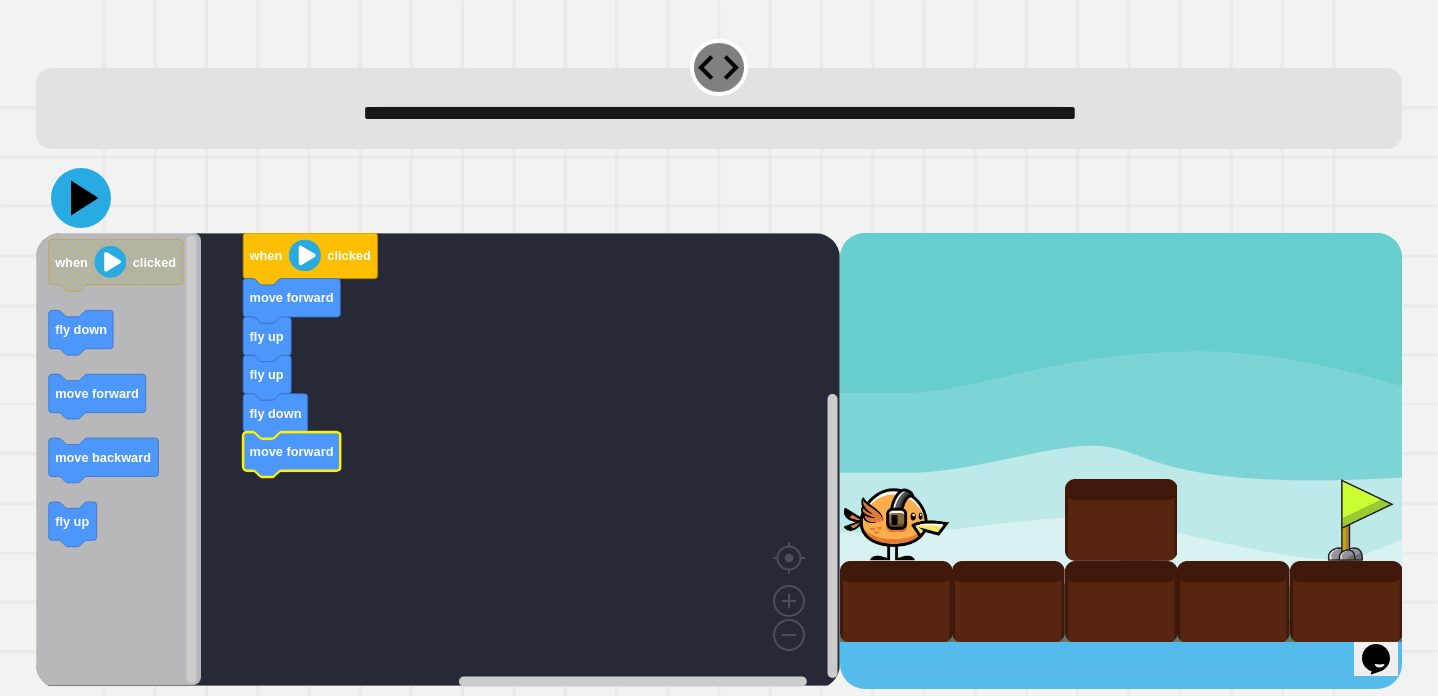 click 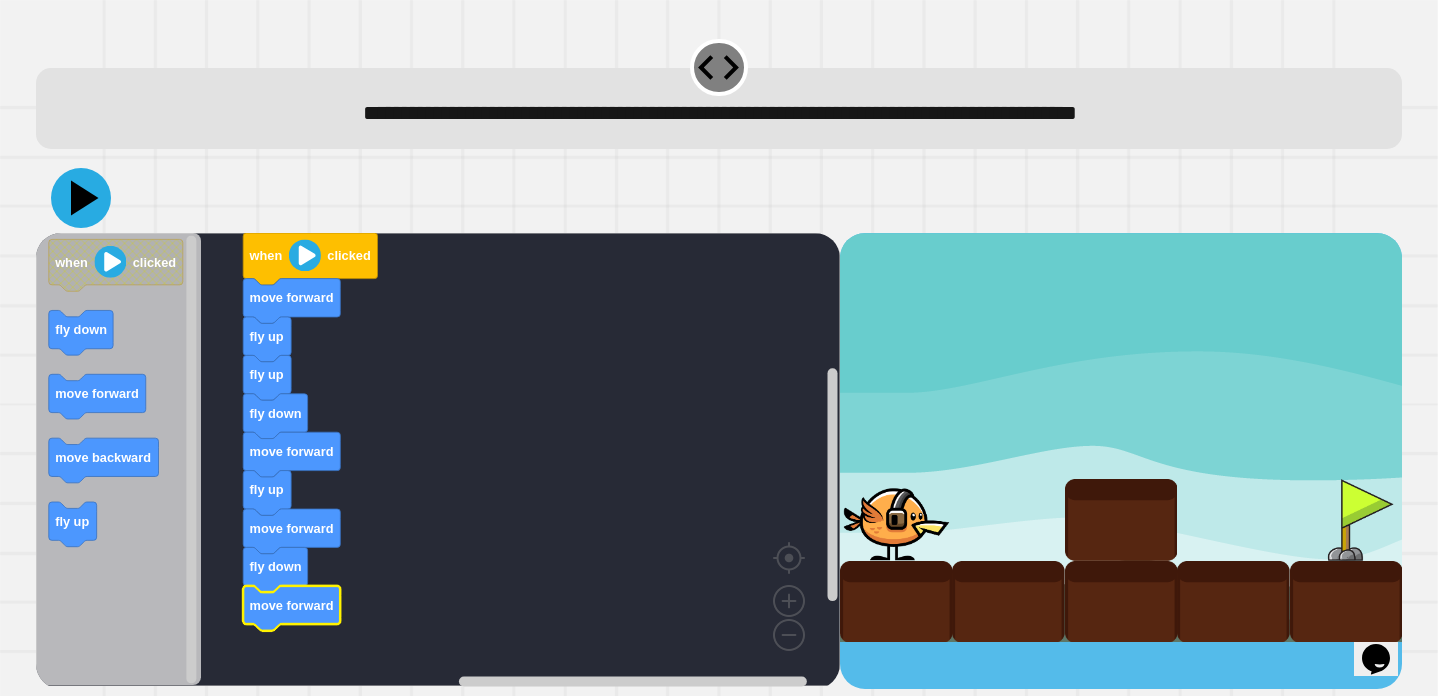click 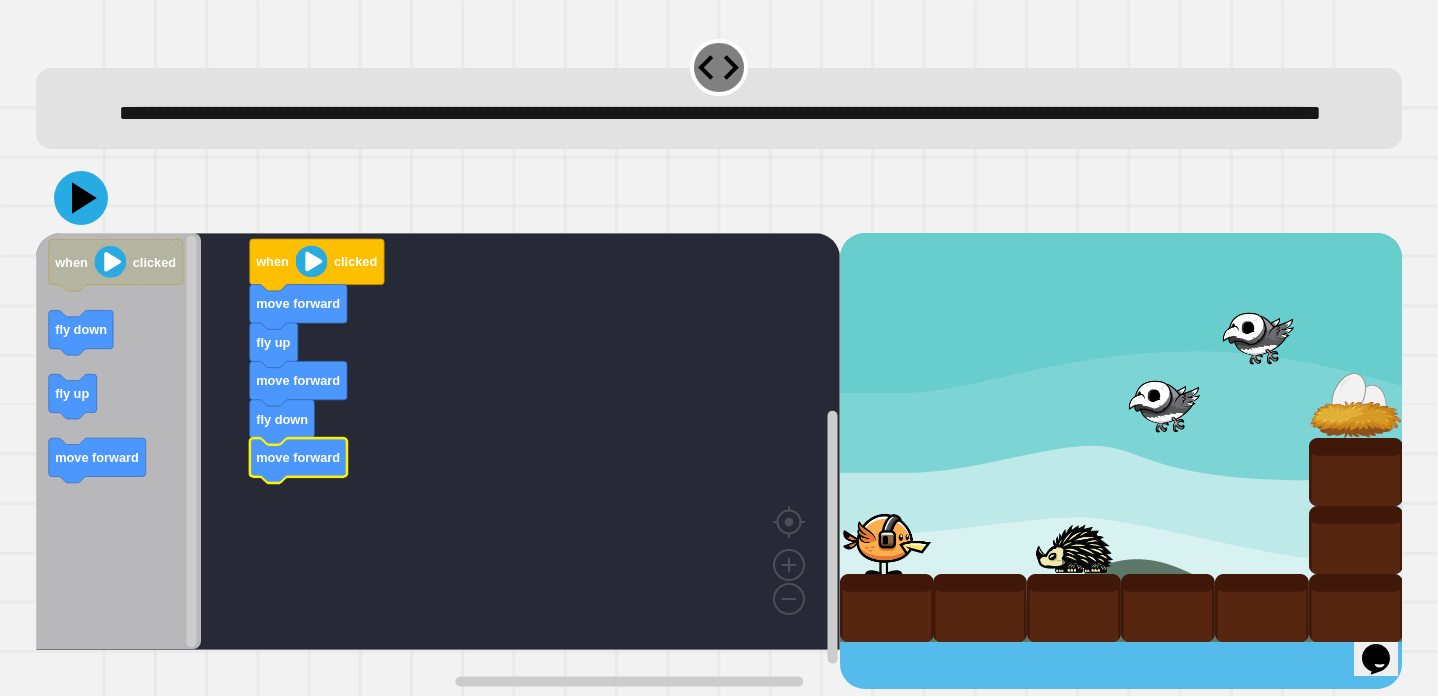 click 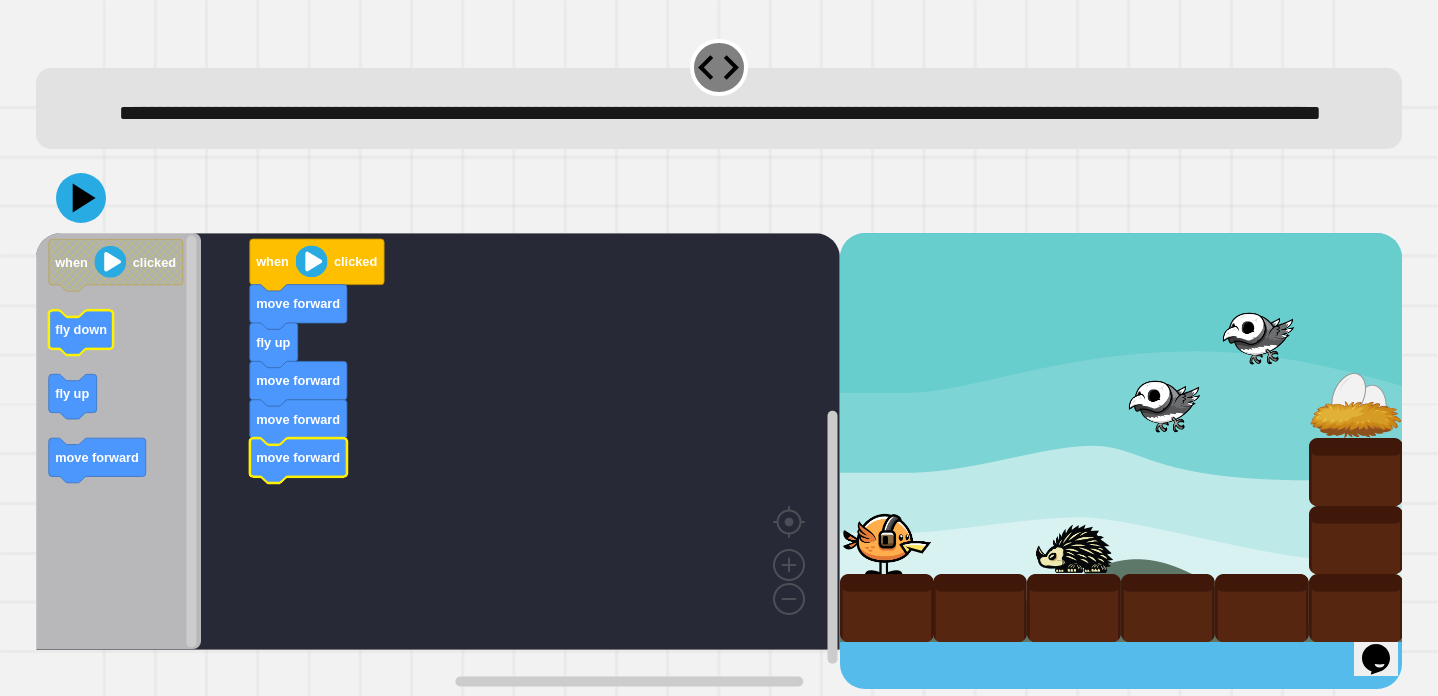 click on "fly down" 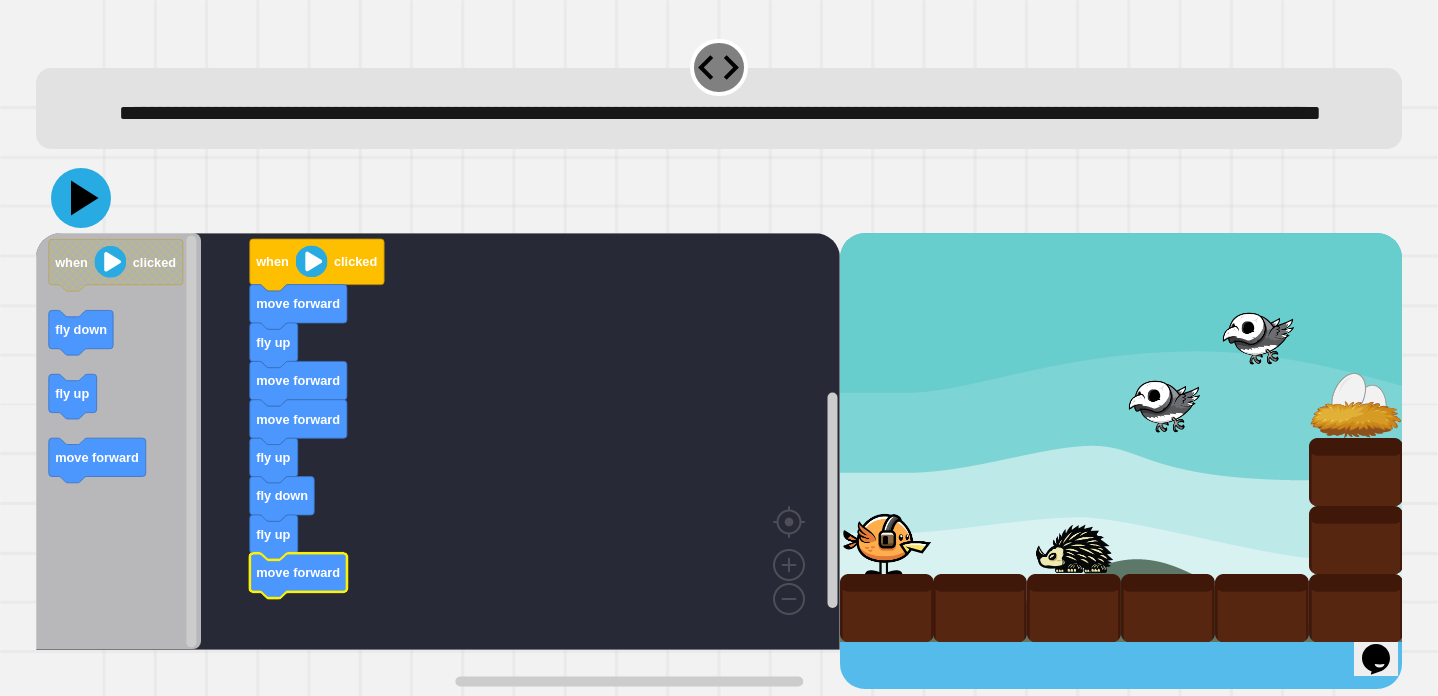 click 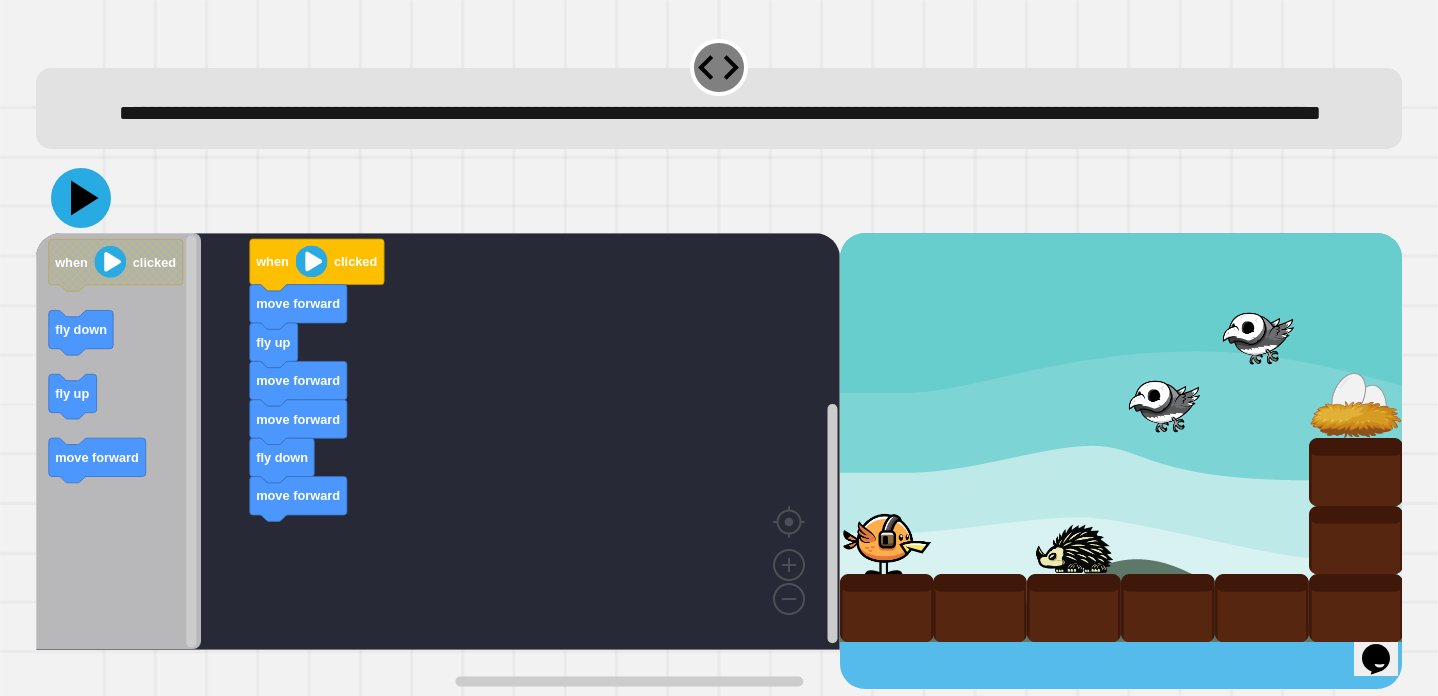 click 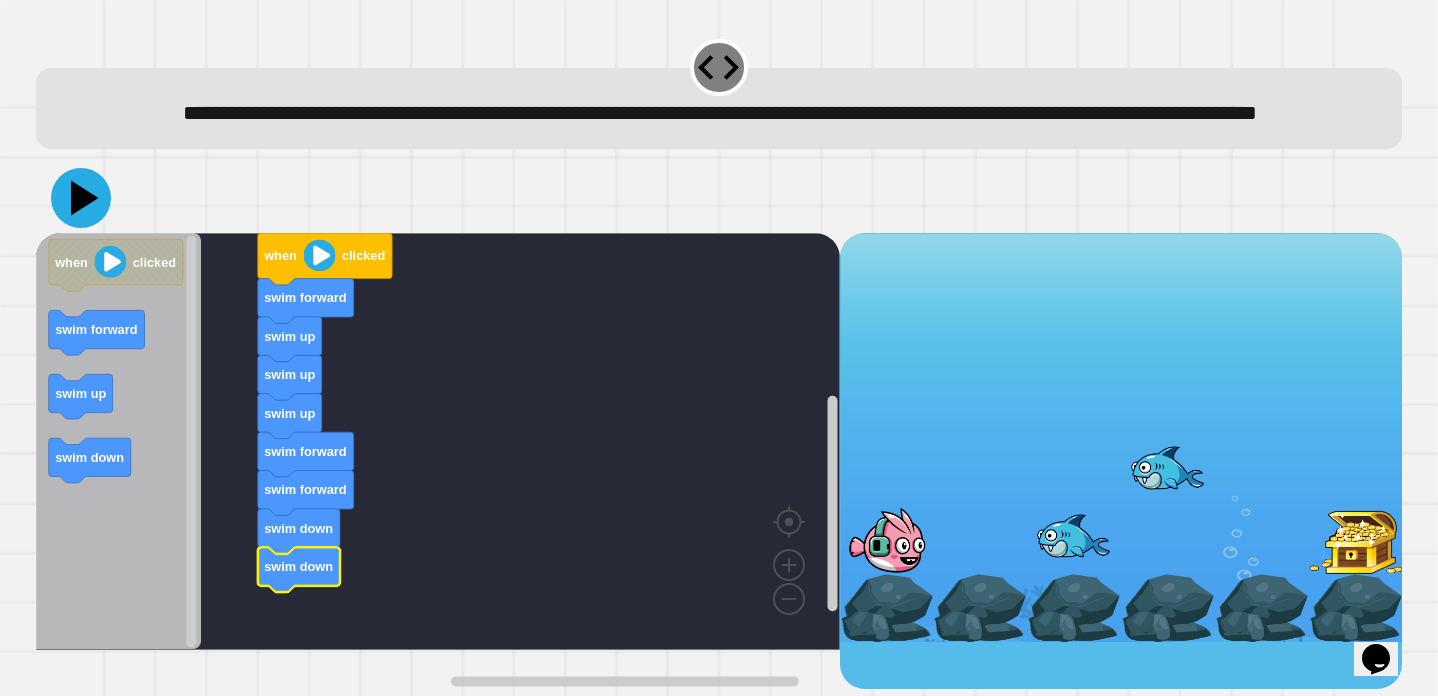 click 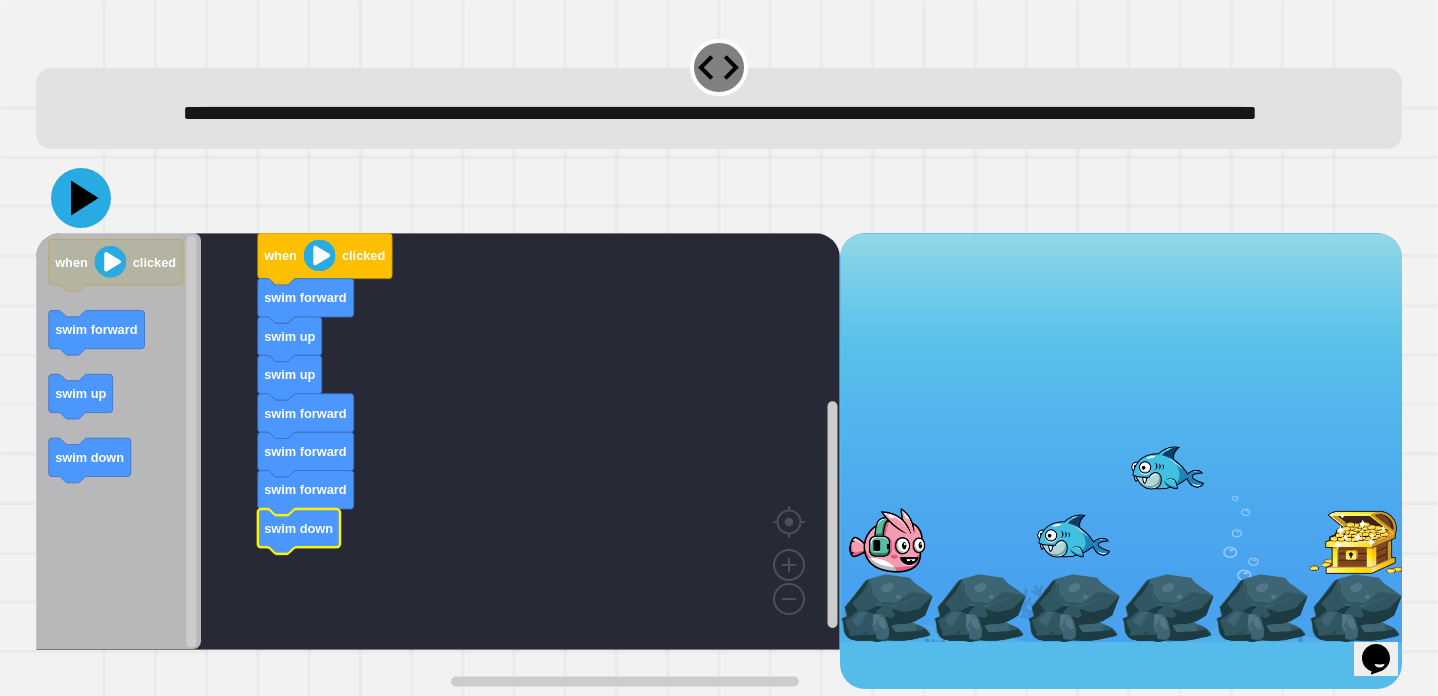 click 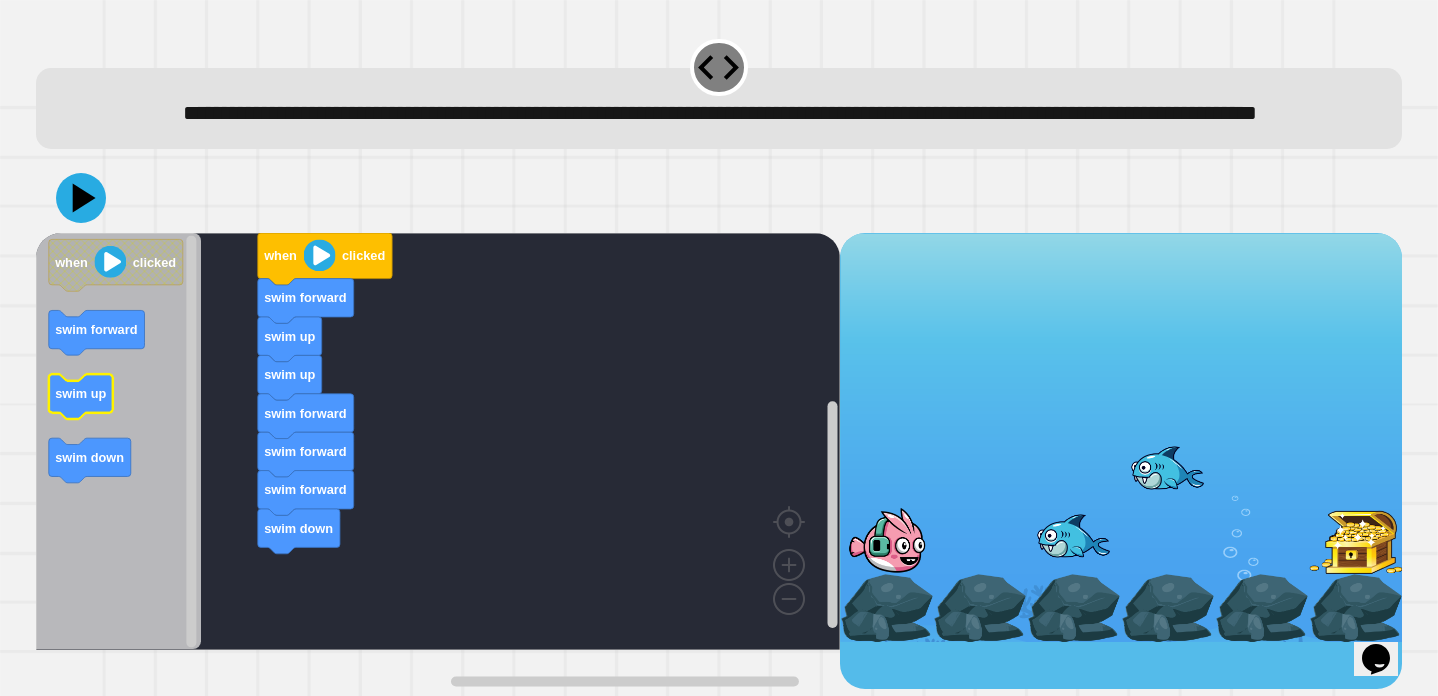 click on "swim up" 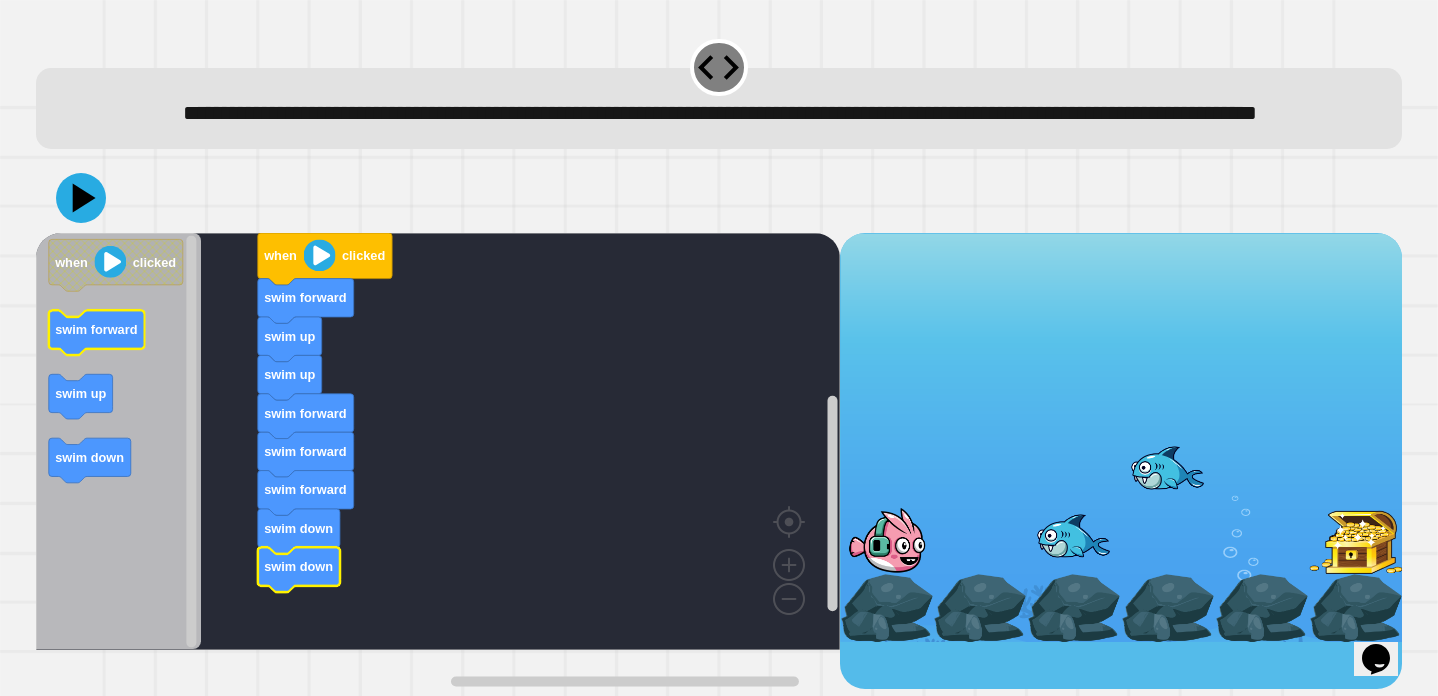click on "swim forward" 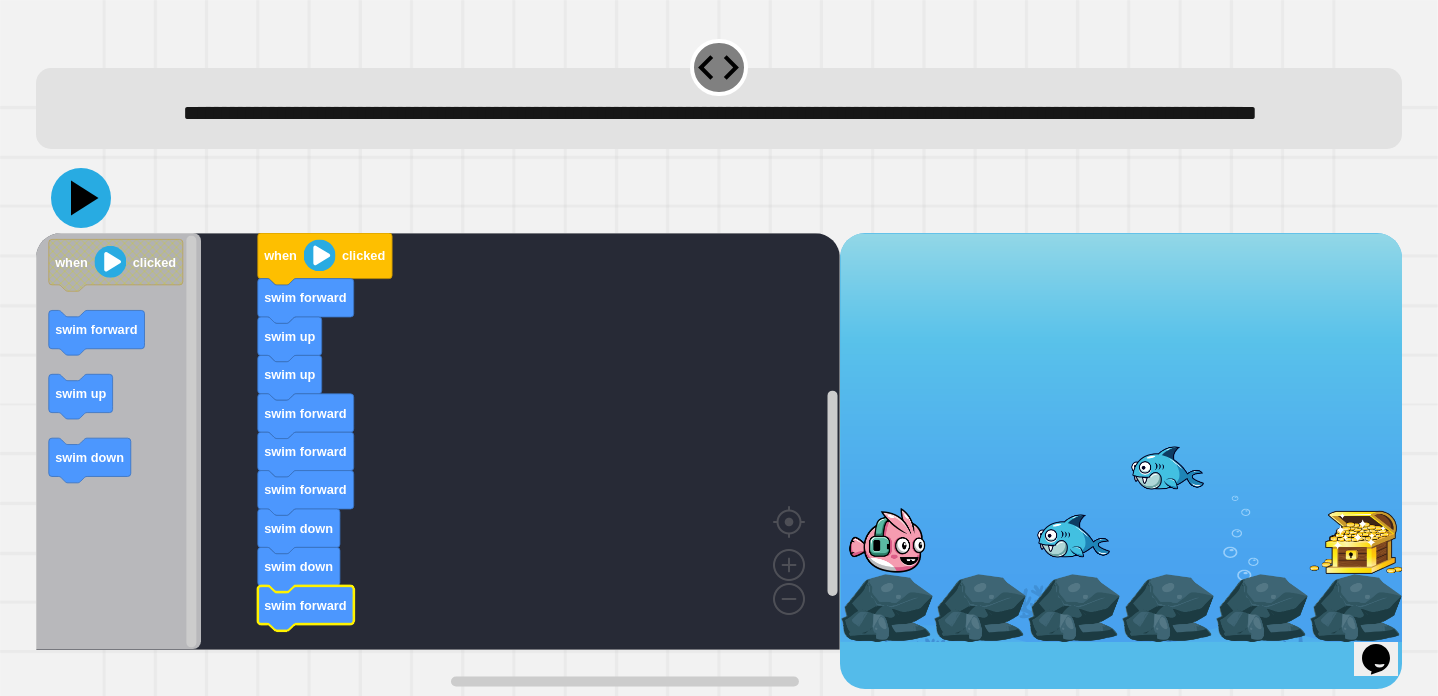 click 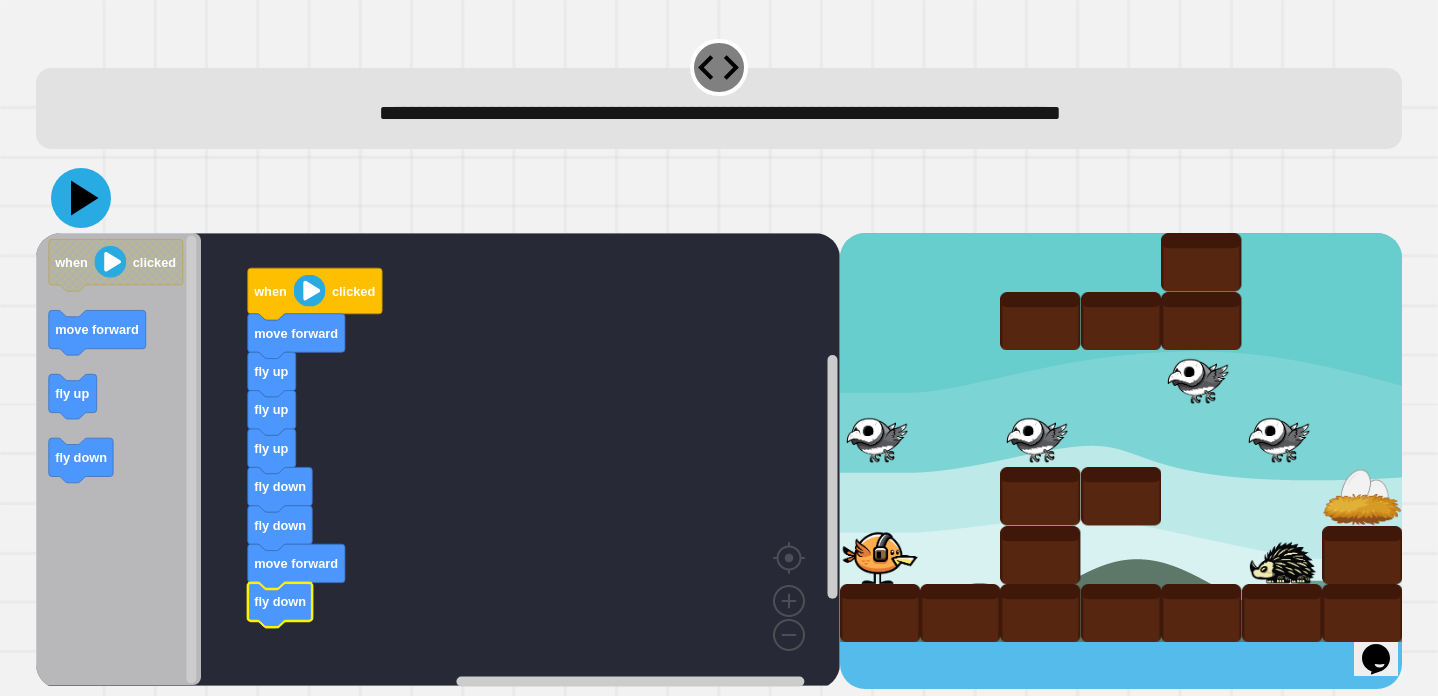 click 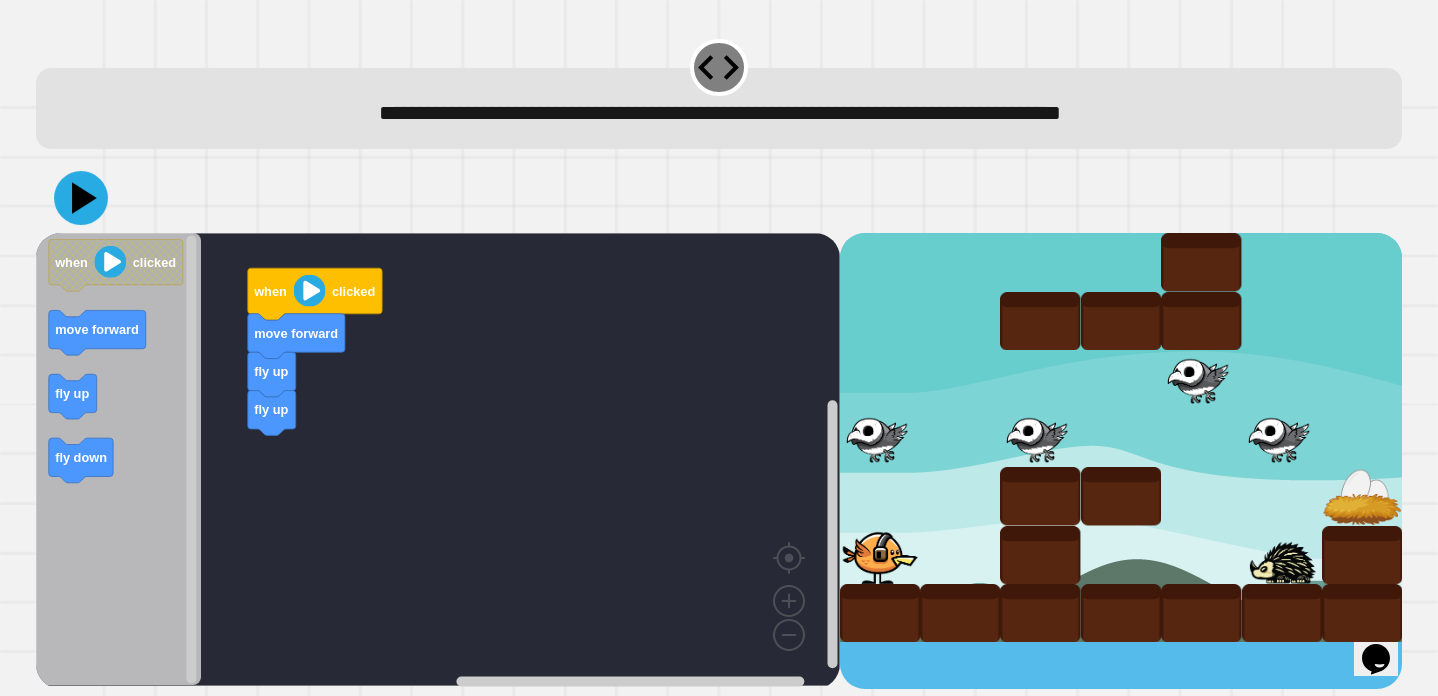 click 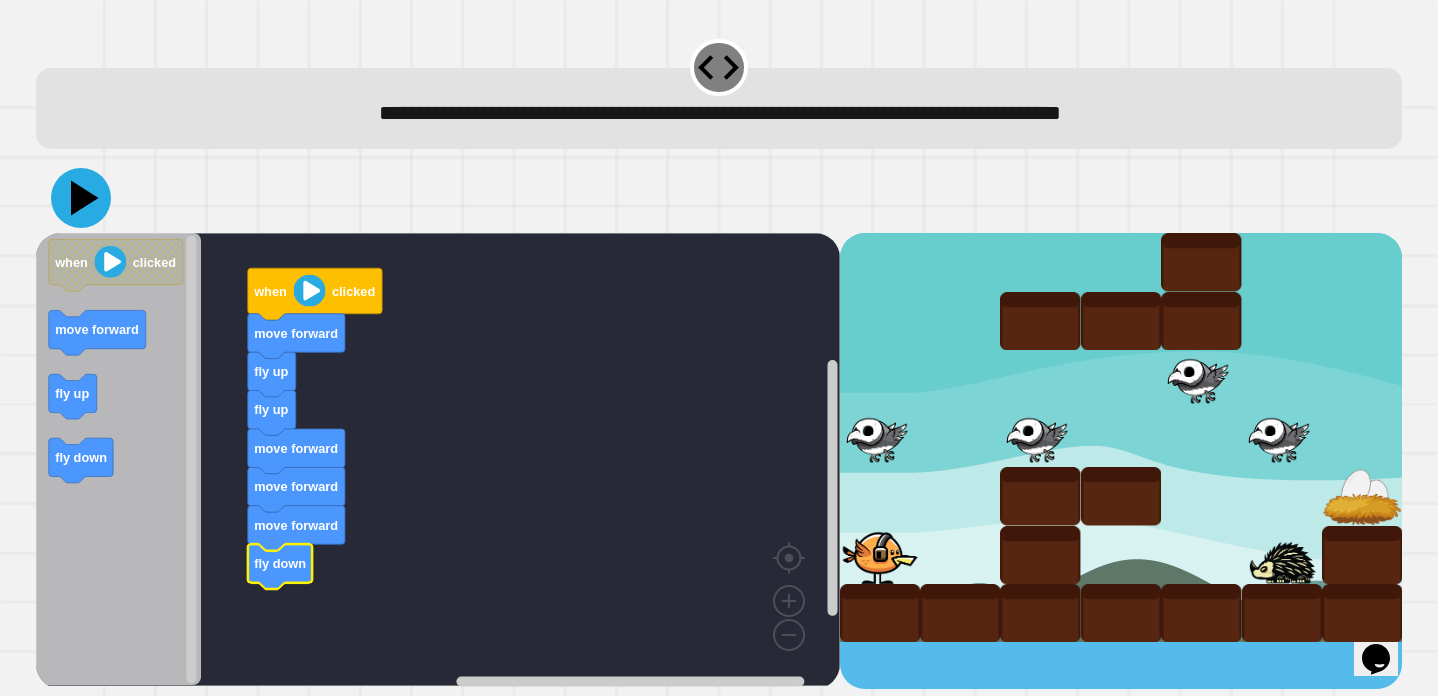 click 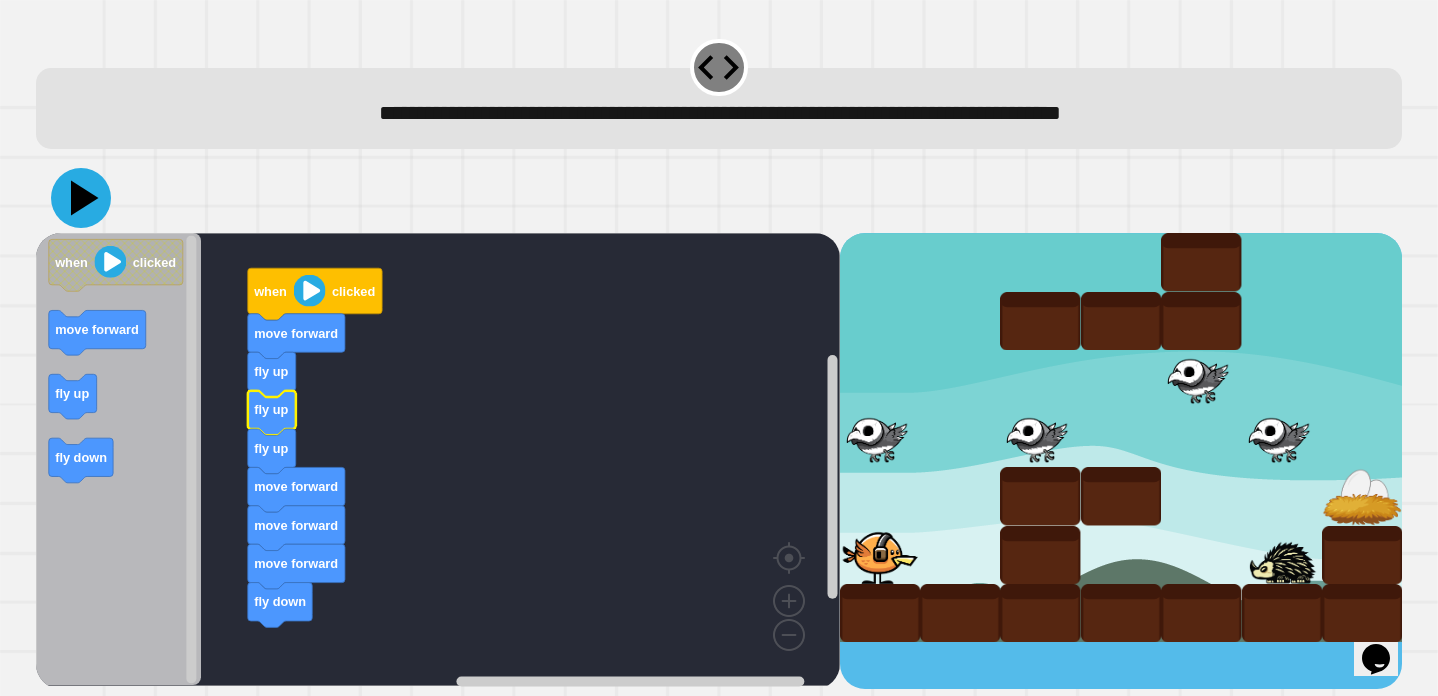 click 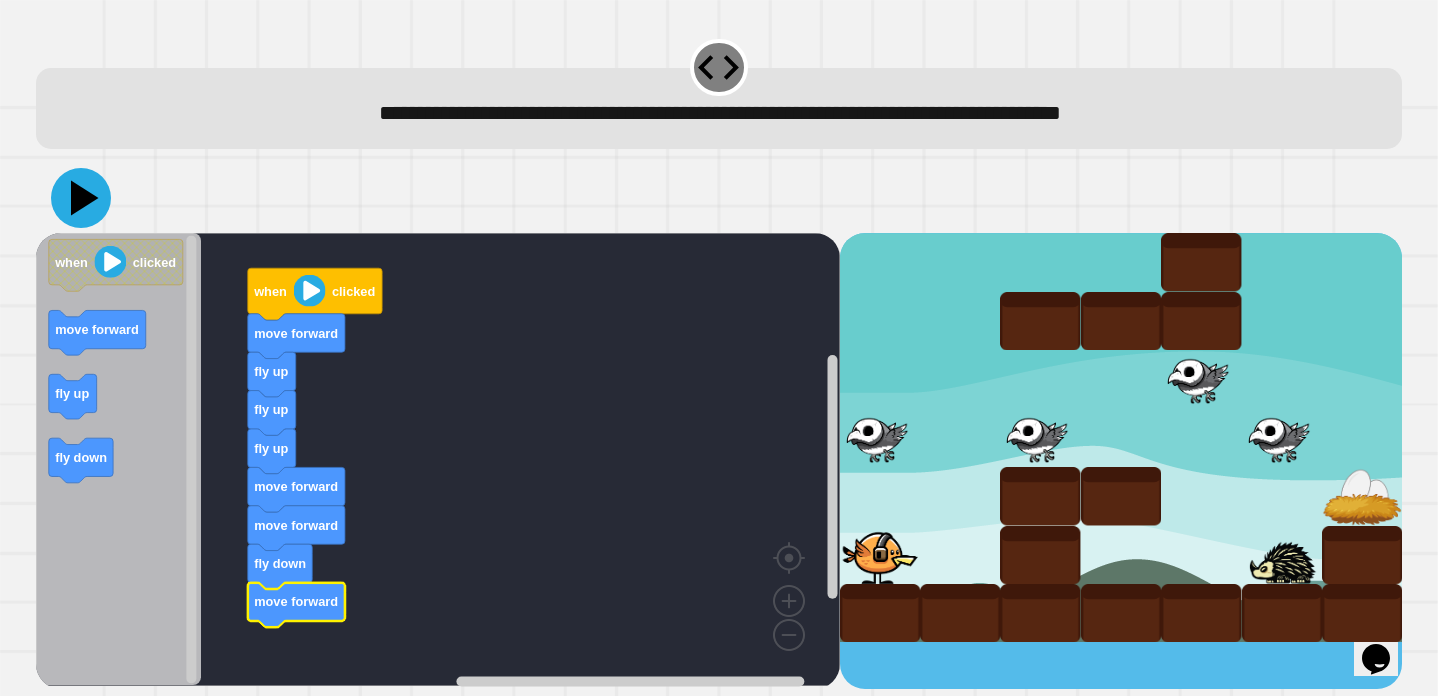 click 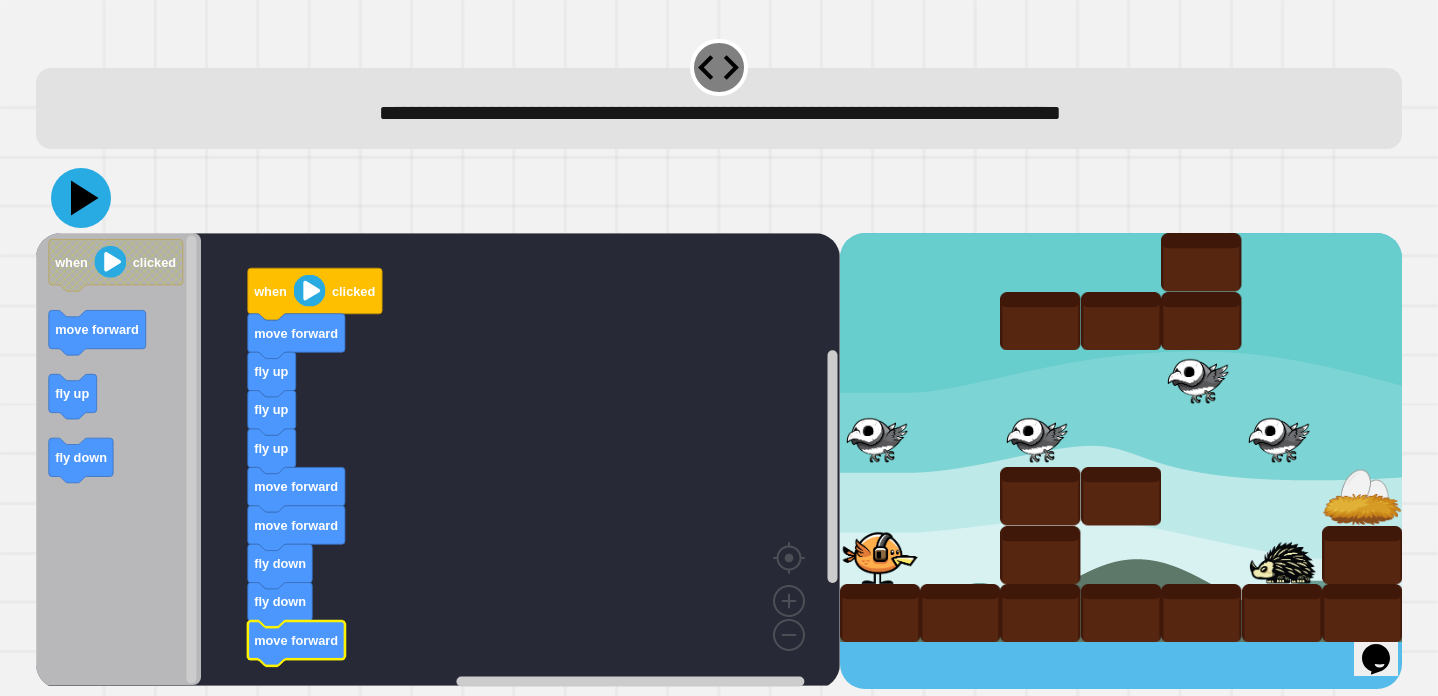 click 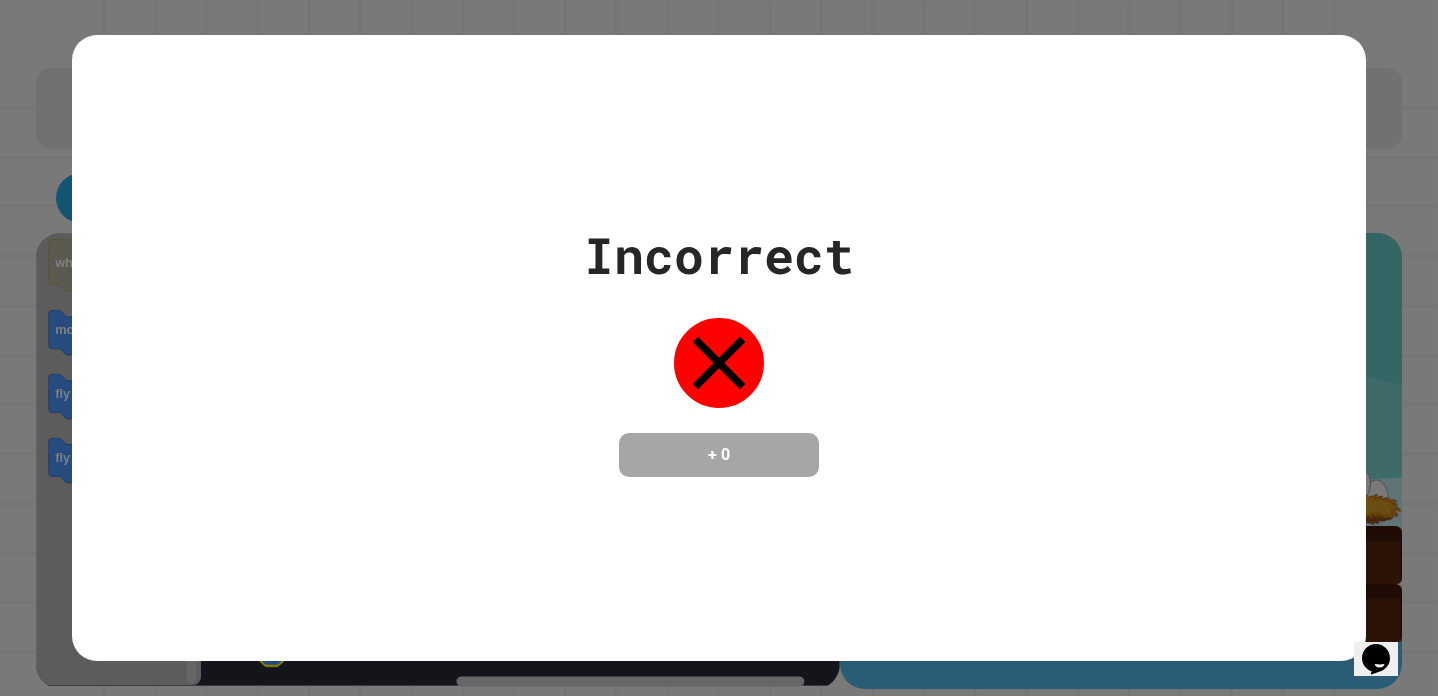 click on "Incorrect   + 0" at bounding box center (719, 347) 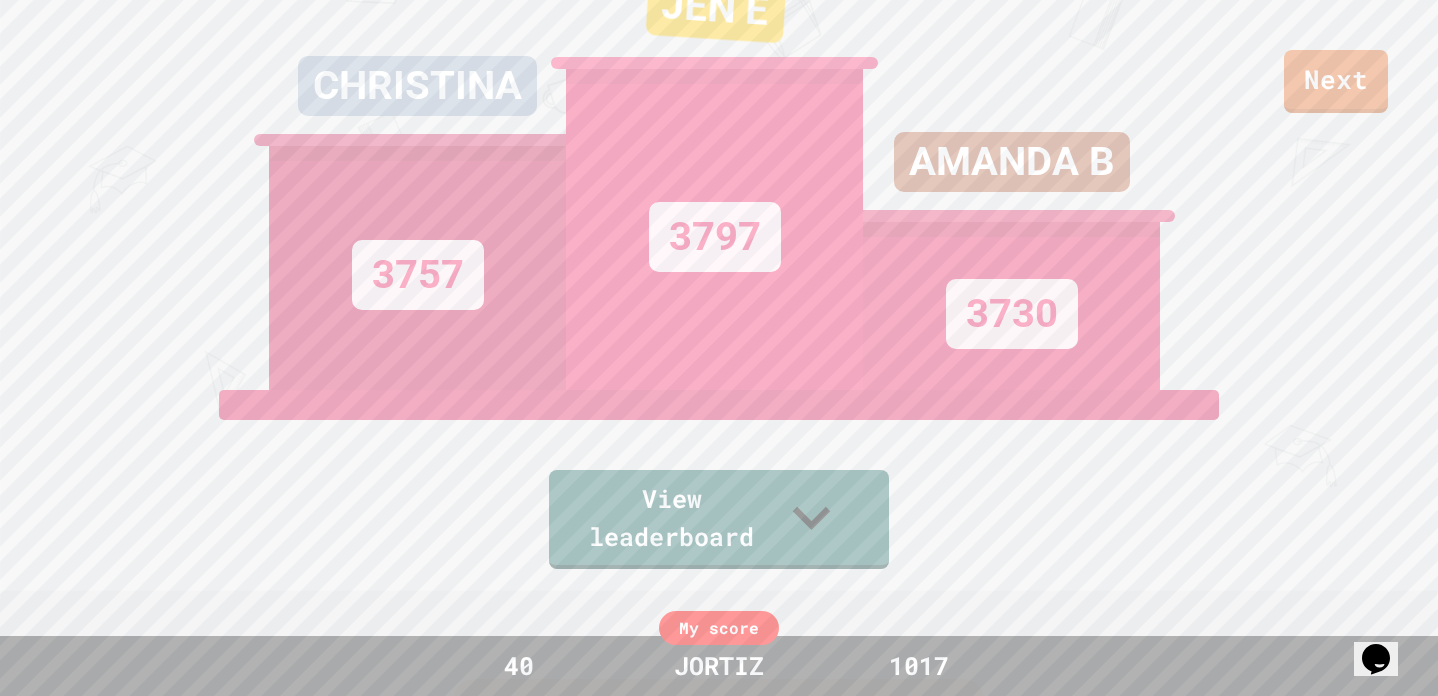scroll, scrollTop: 156, scrollLeft: 0, axis: vertical 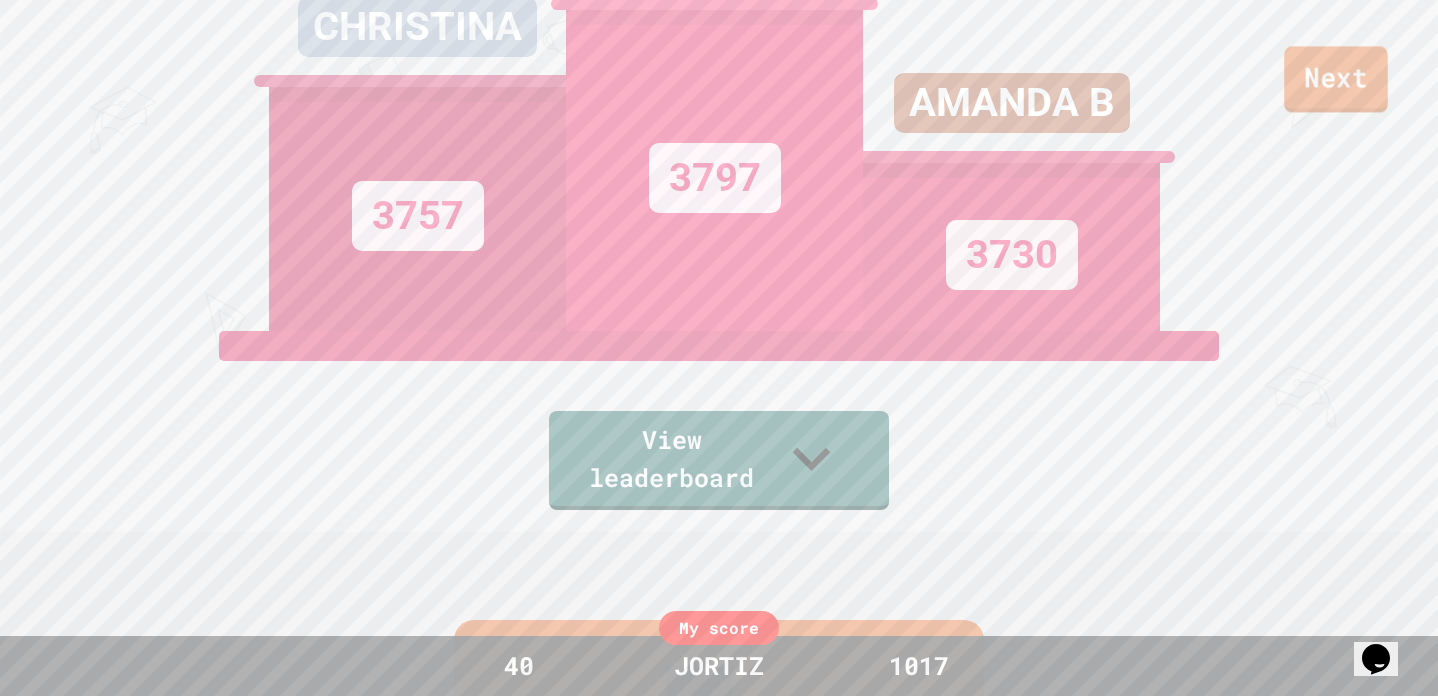 click on "Next" at bounding box center [1336, 79] 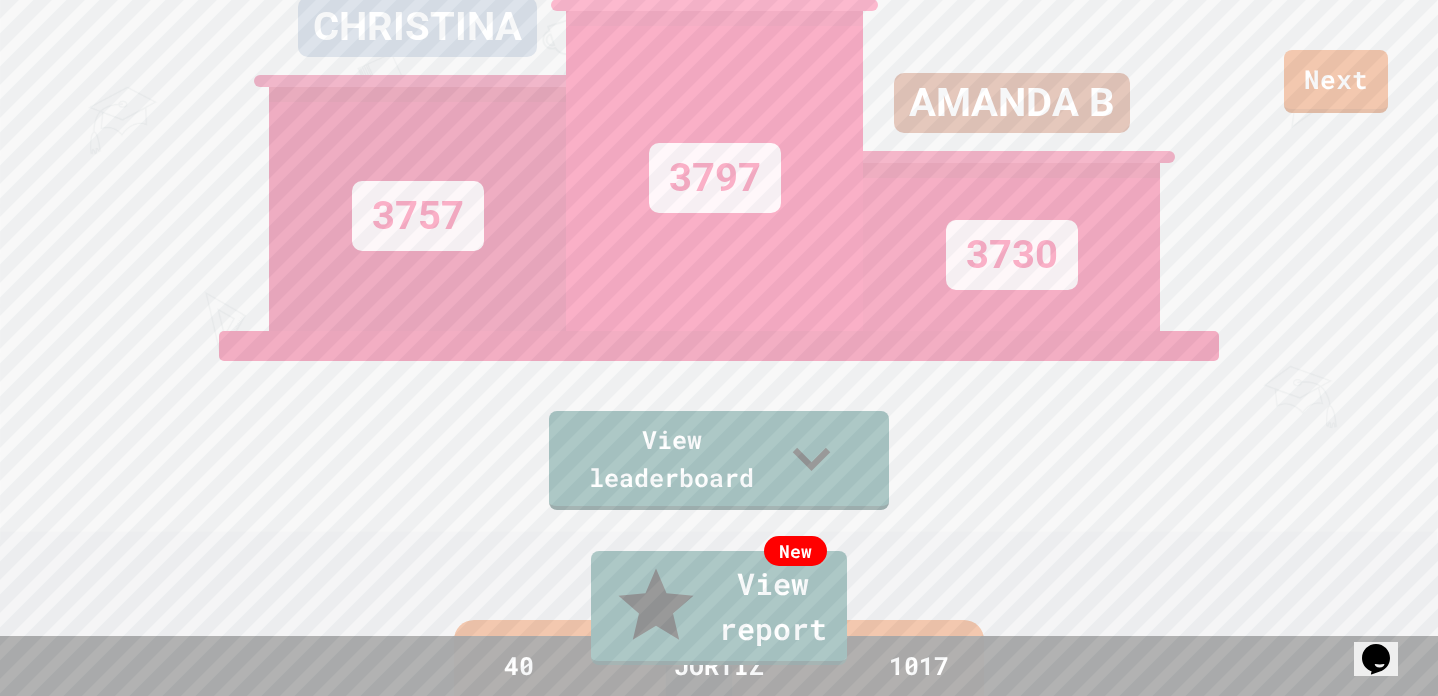 click on "Exit" at bounding box center (1330, 745) 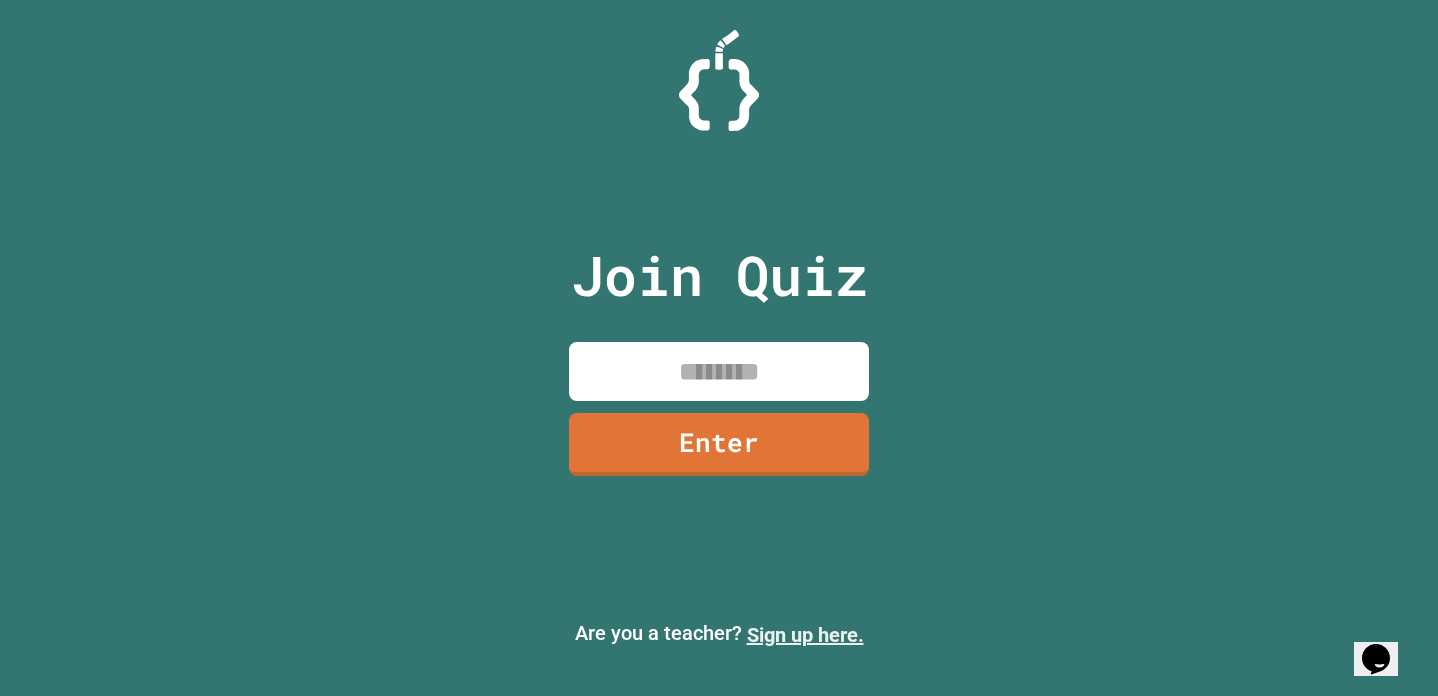 click on "Sign up here." at bounding box center [805, 635] 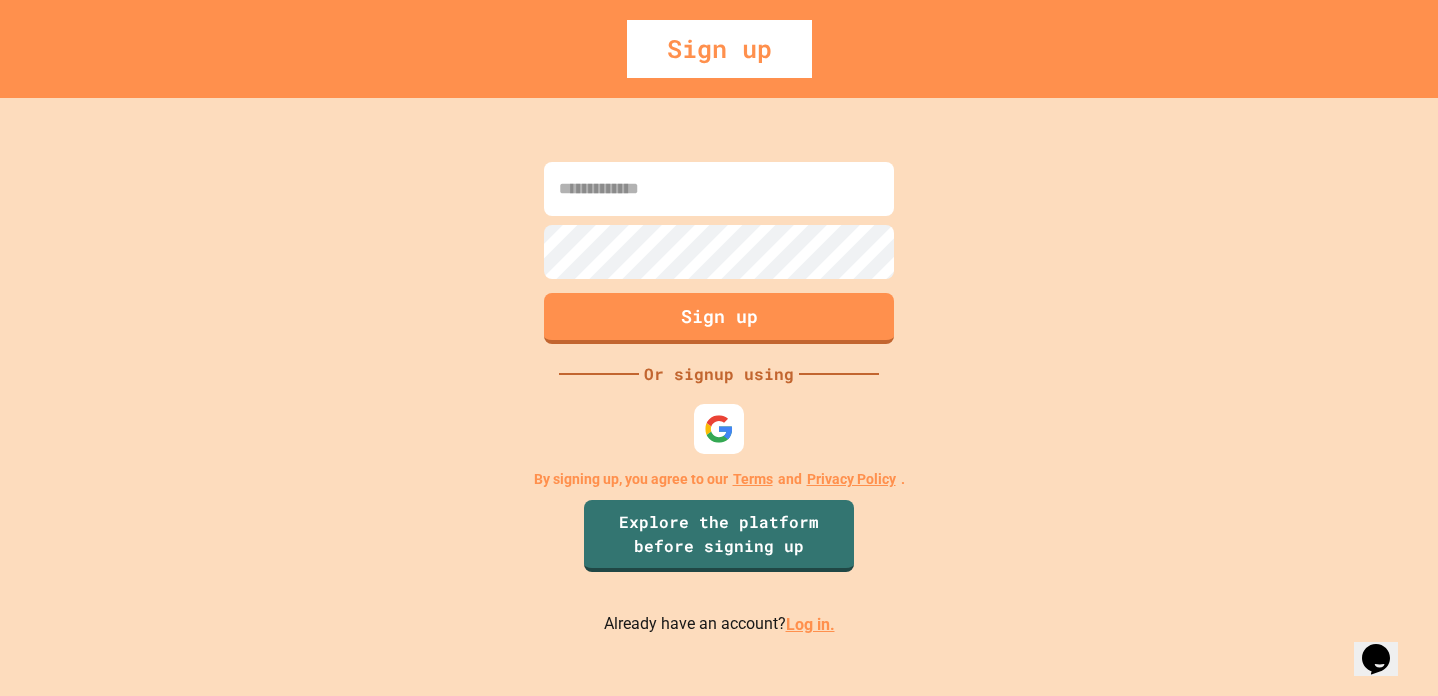 click at bounding box center (719, 189) 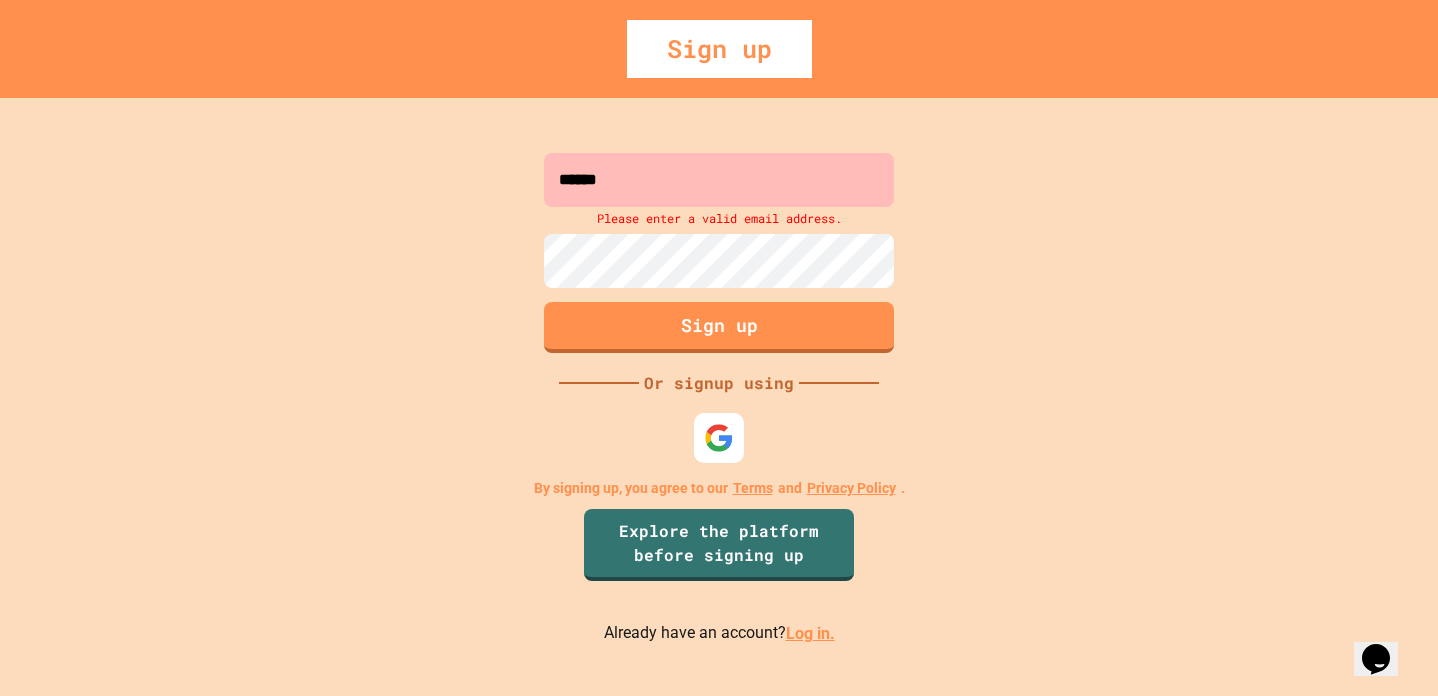 click on "******" at bounding box center (719, 180) 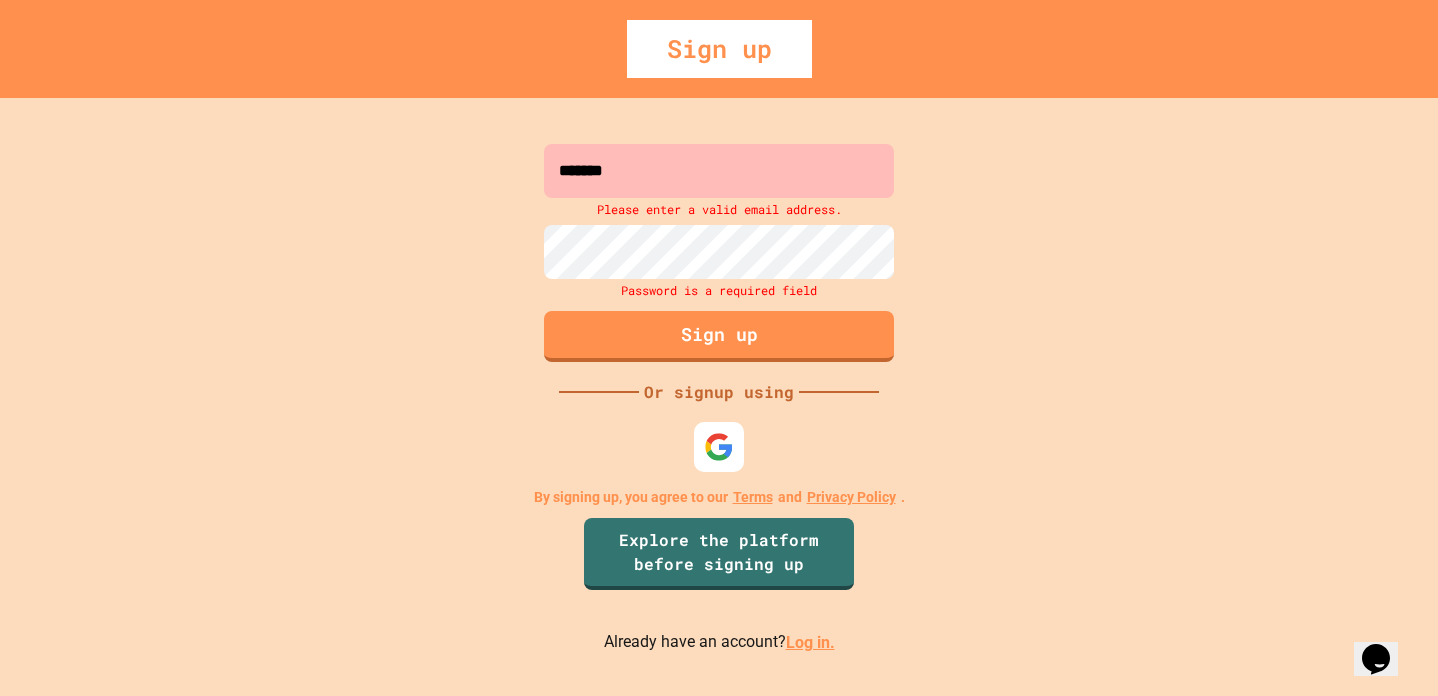 type on "*******" 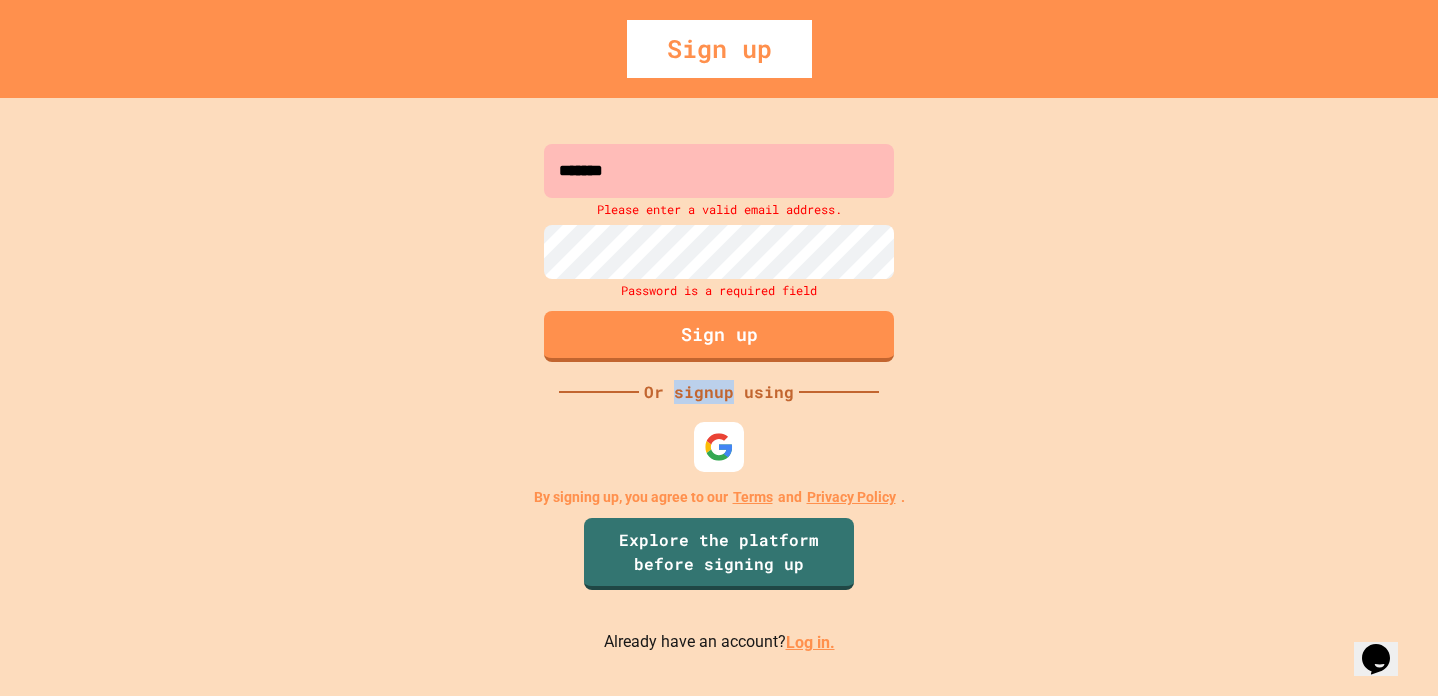click on "Or signup using" at bounding box center [719, 392] 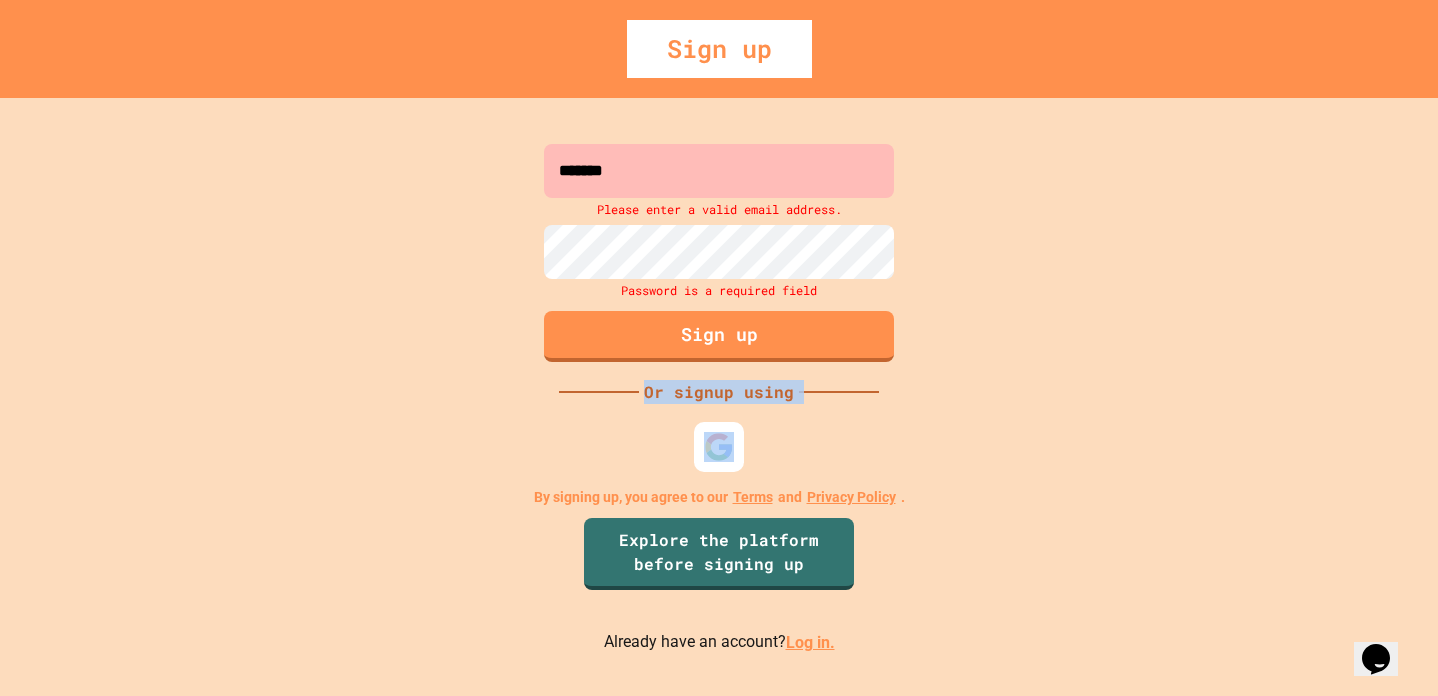 click on "Or signup using" at bounding box center [719, 392] 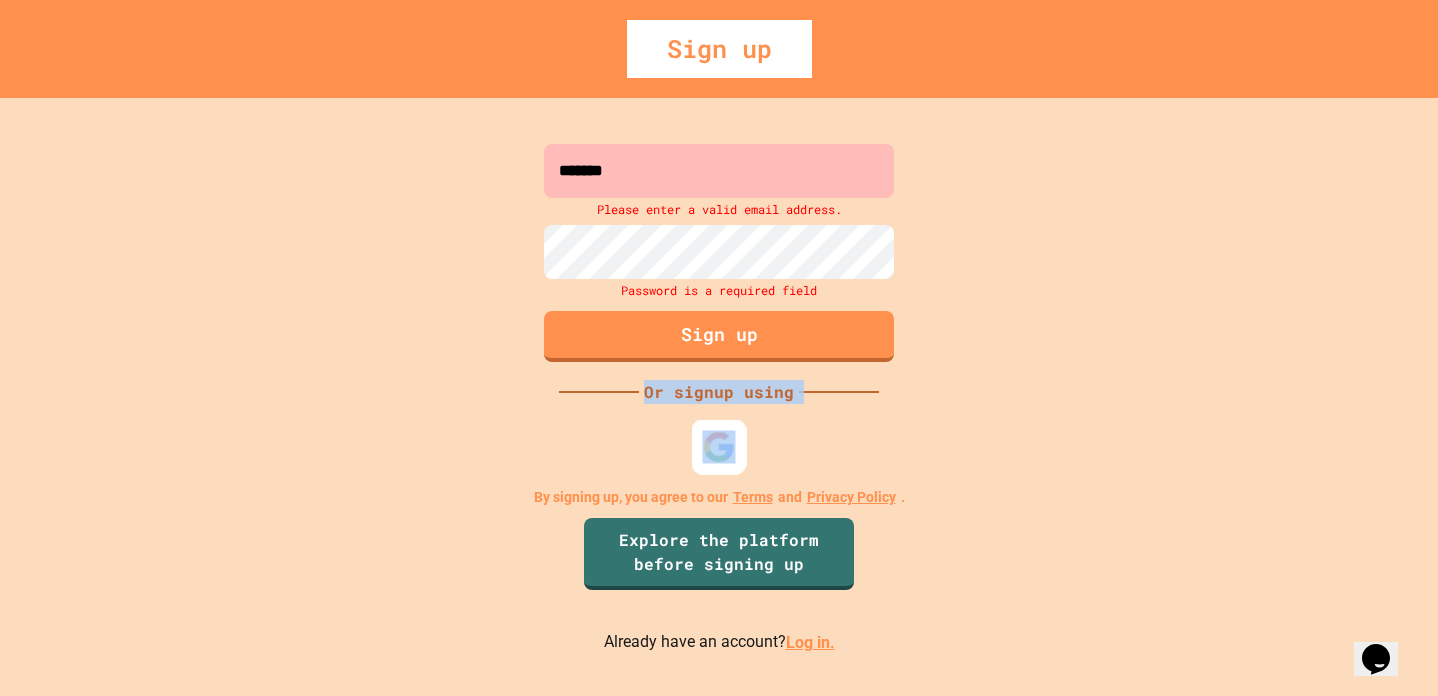 click at bounding box center (719, 447) 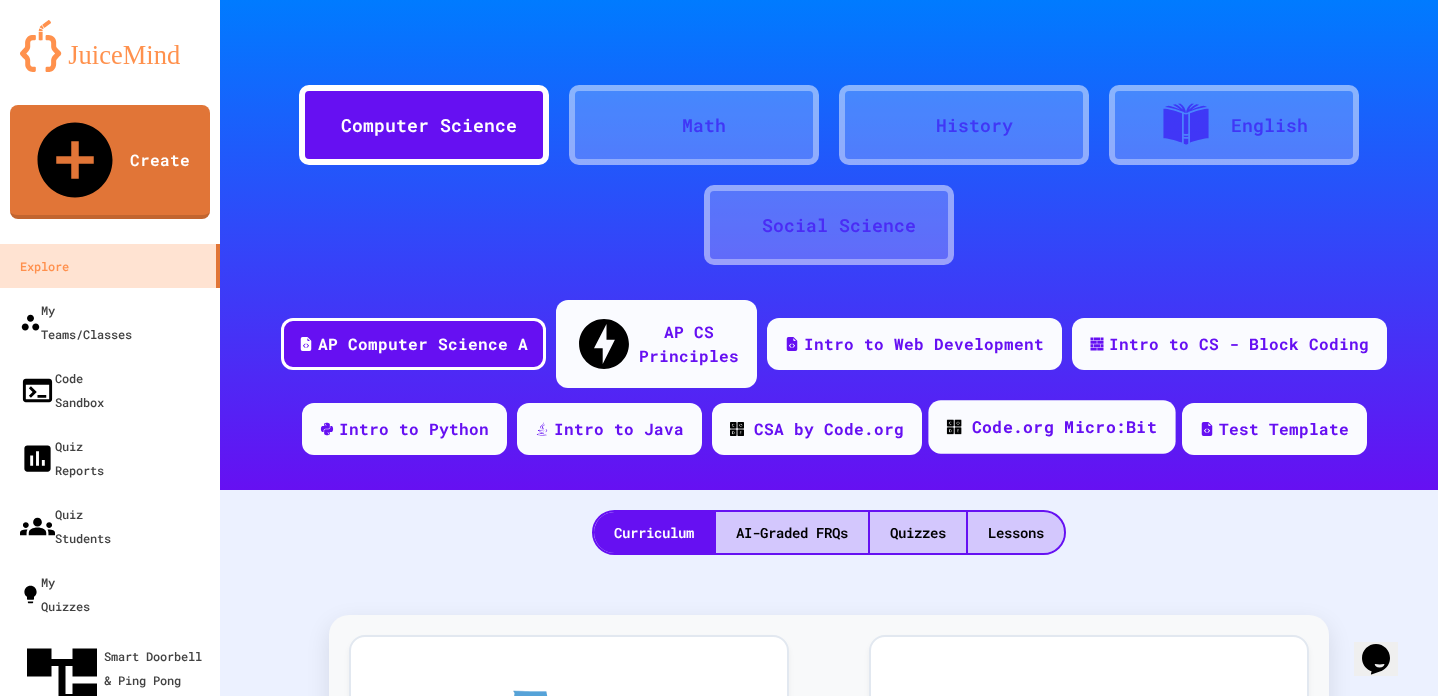 click on "Code.org Micro:Bit" at bounding box center [1063, 427] 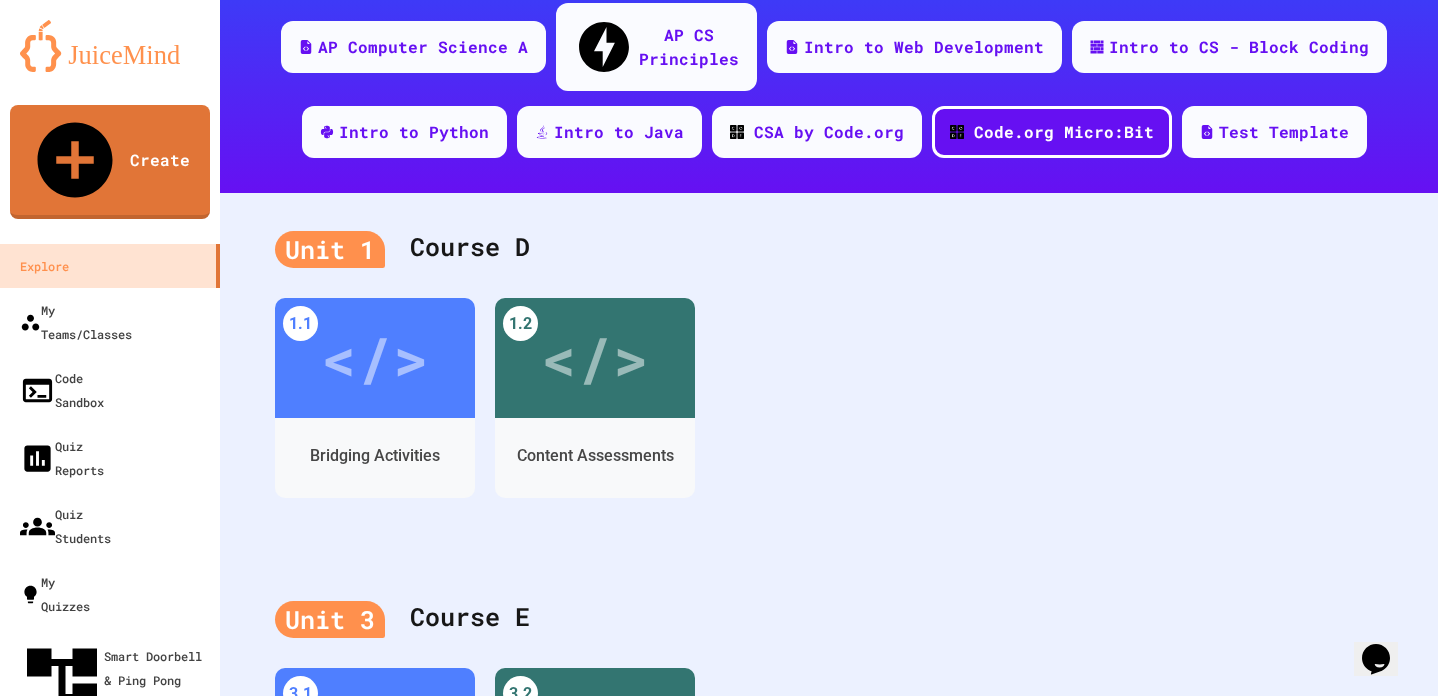 scroll, scrollTop: 303, scrollLeft: 0, axis: vertical 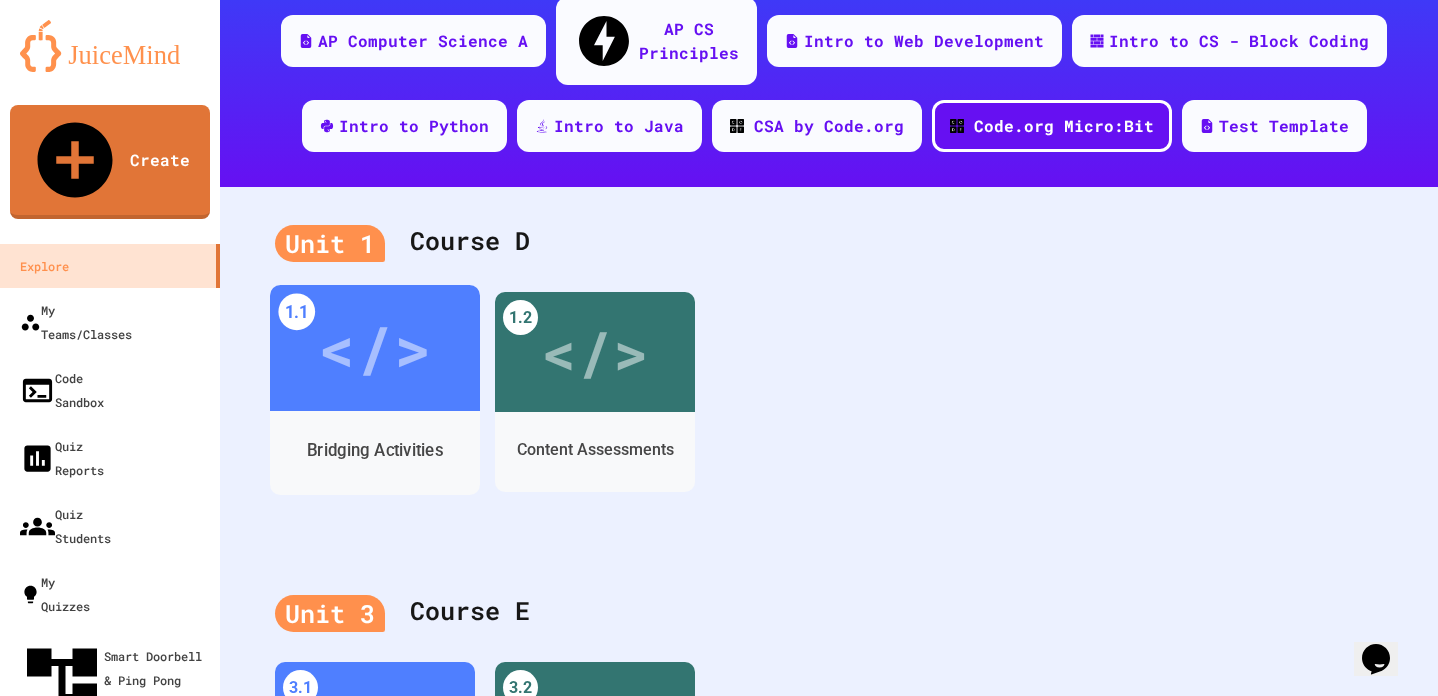 click on "</>" at bounding box center (374, 348) 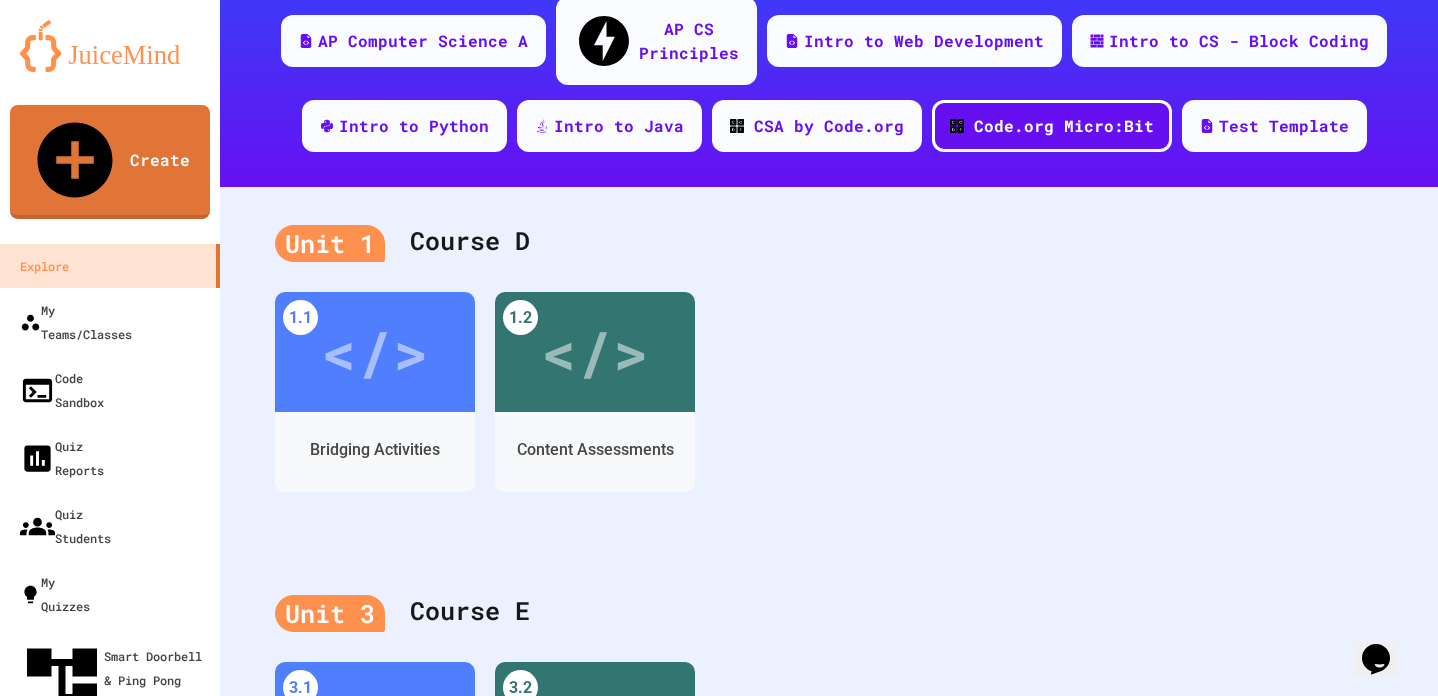 click on "</>" at bounding box center (489, 886) 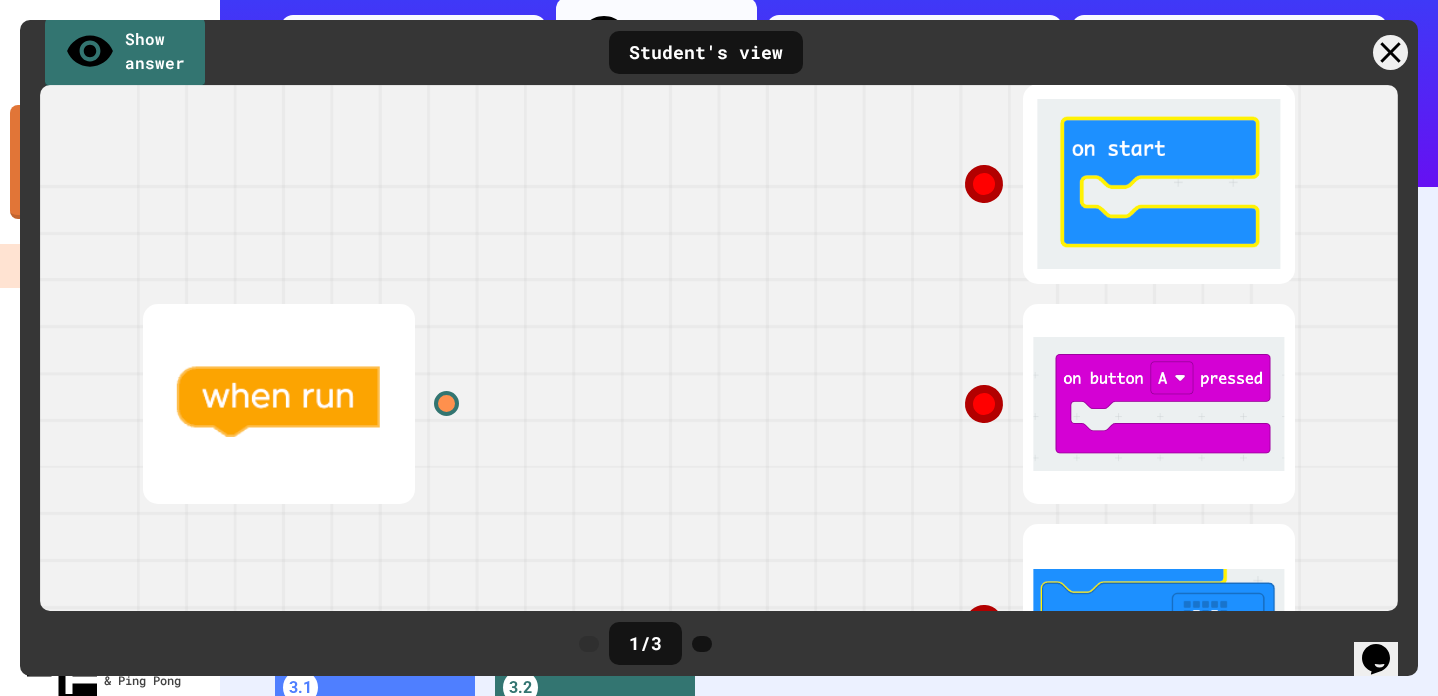 scroll, scrollTop: 311, scrollLeft: 0, axis: vertical 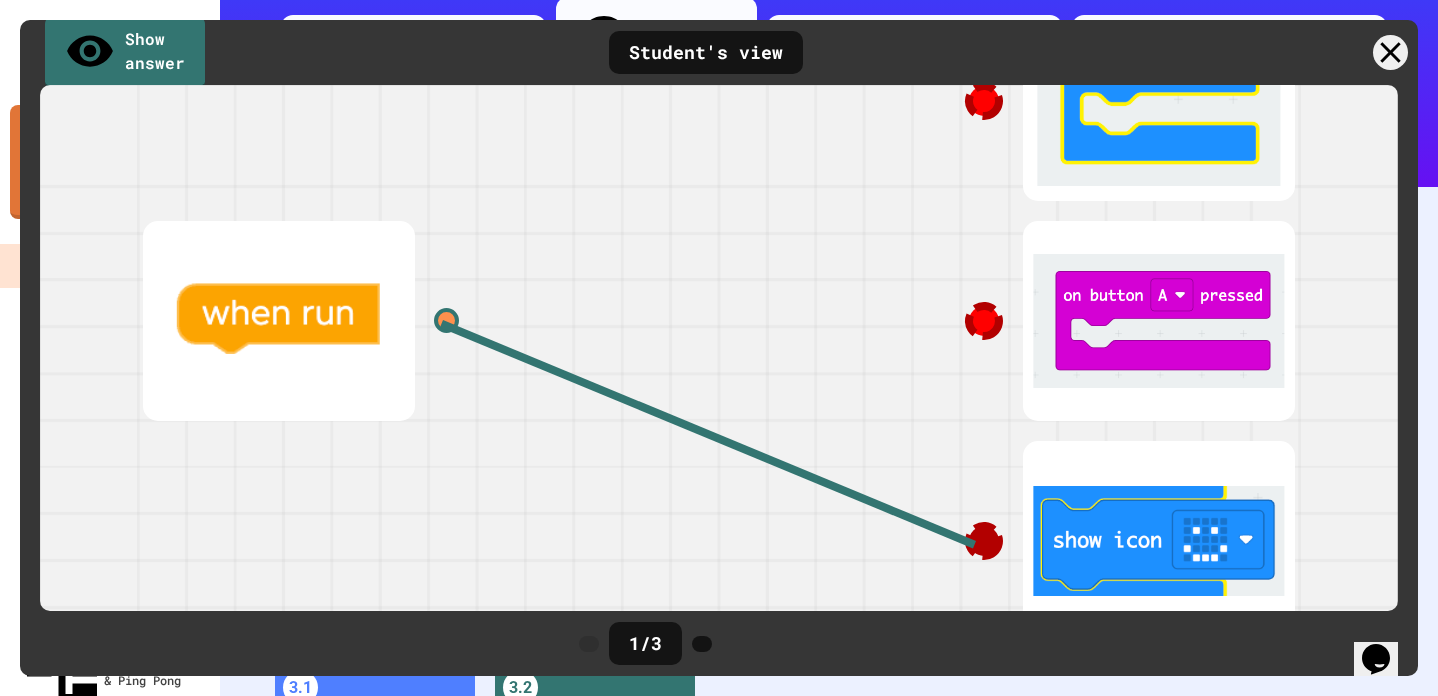 drag, startPoint x: 451, startPoint y: 333, endPoint x: 462, endPoint y: 333, distance: 11 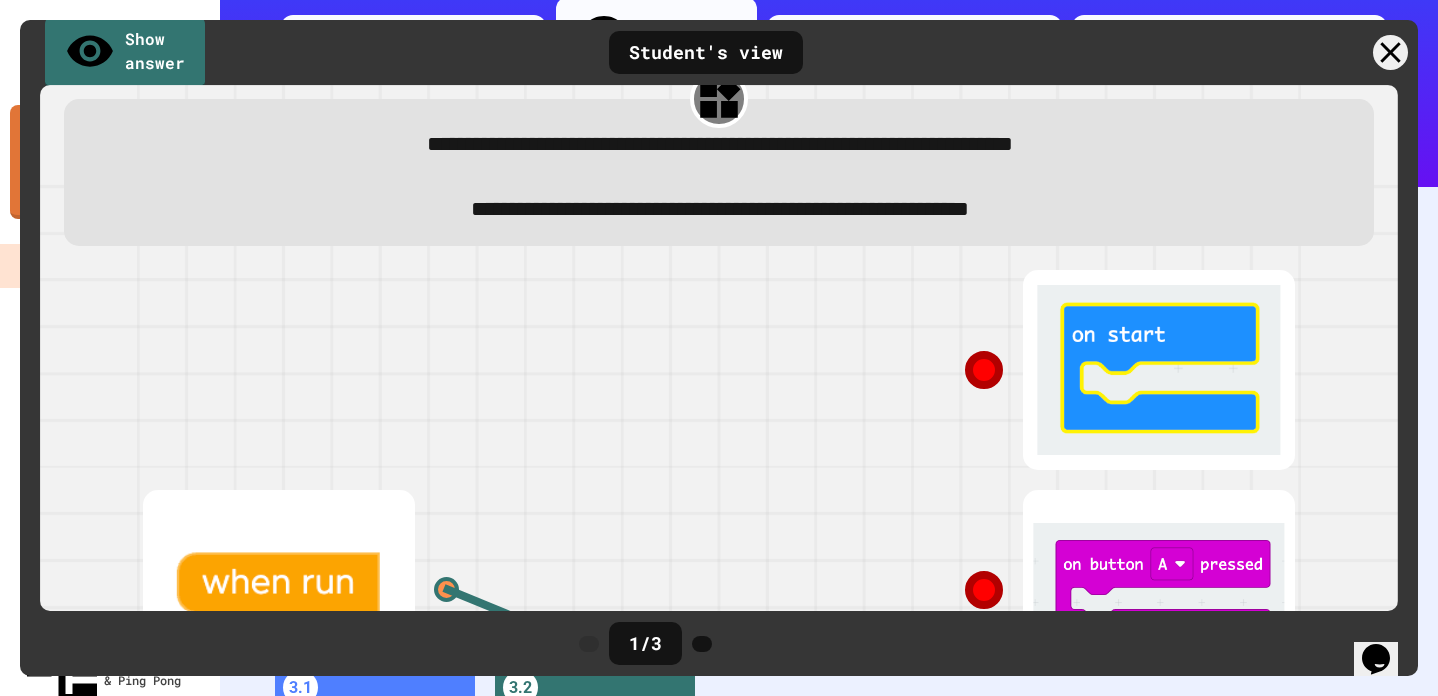 scroll, scrollTop: 358, scrollLeft: 0, axis: vertical 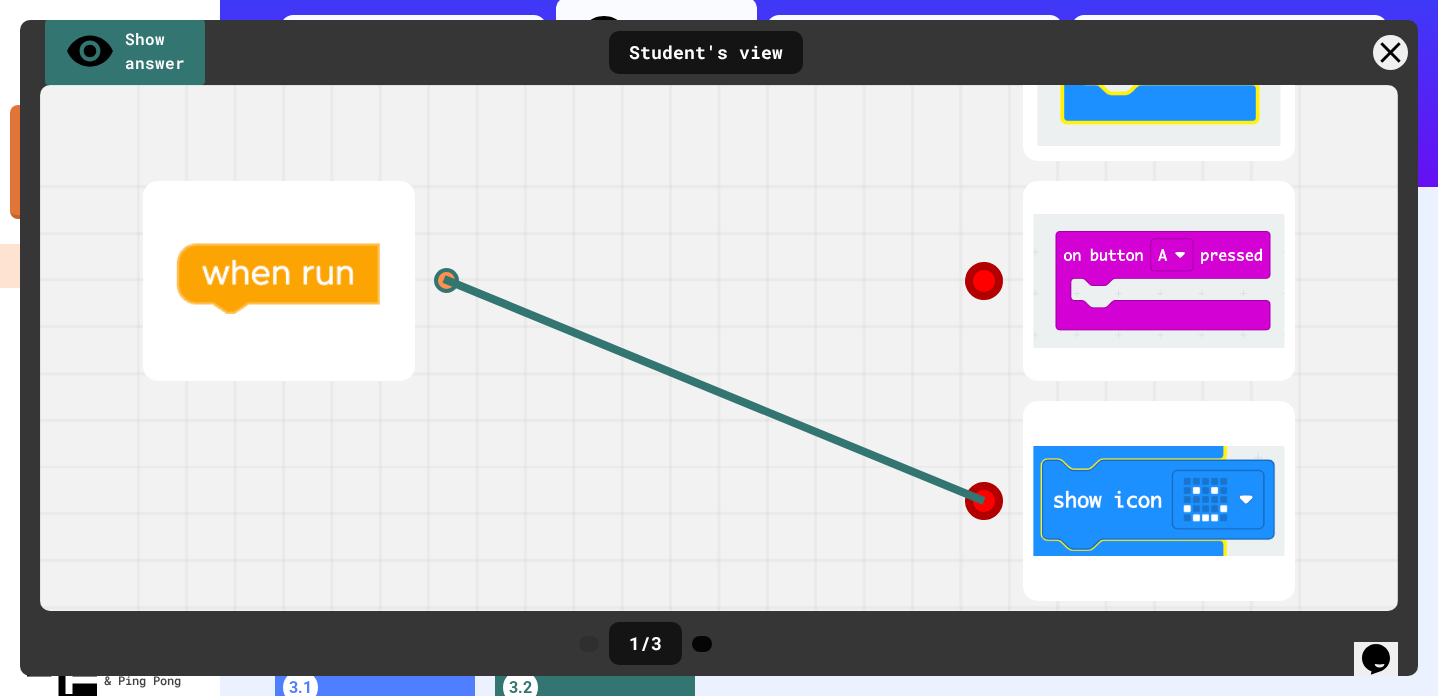 click 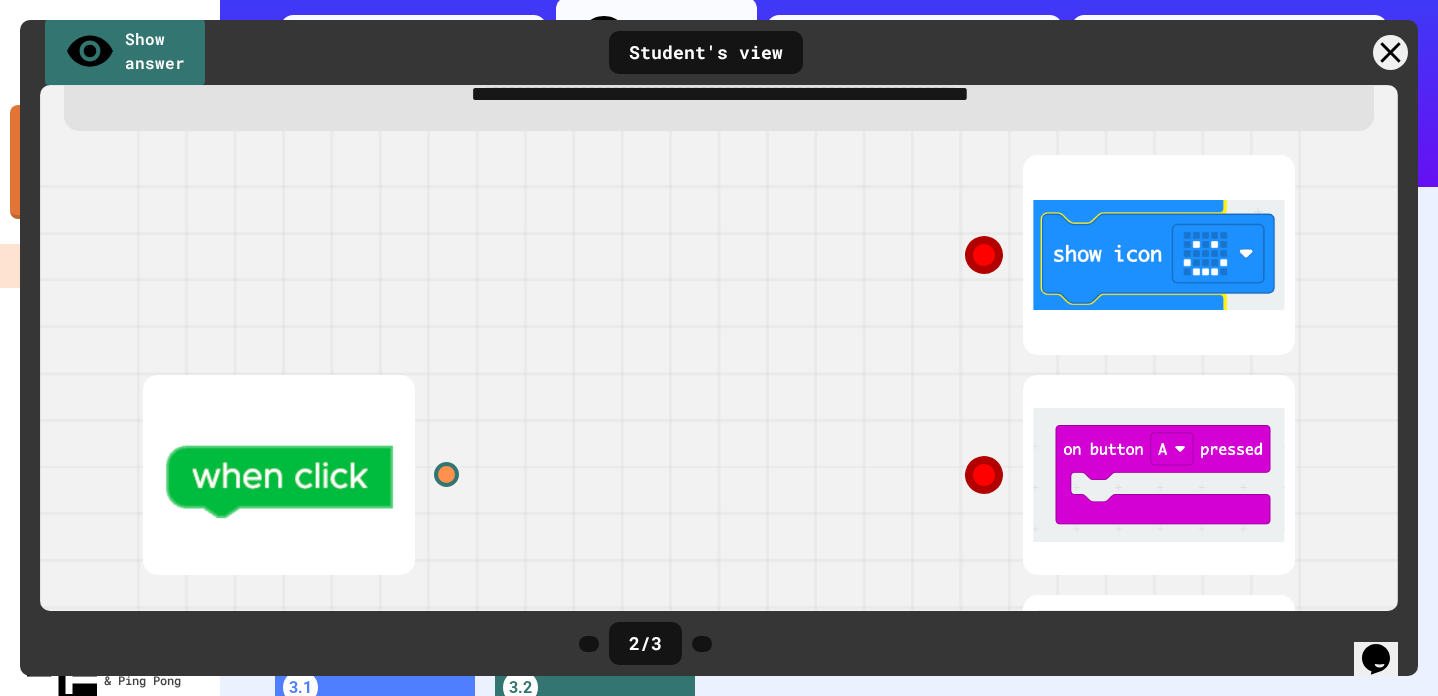 scroll, scrollTop: 146, scrollLeft: 0, axis: vertical 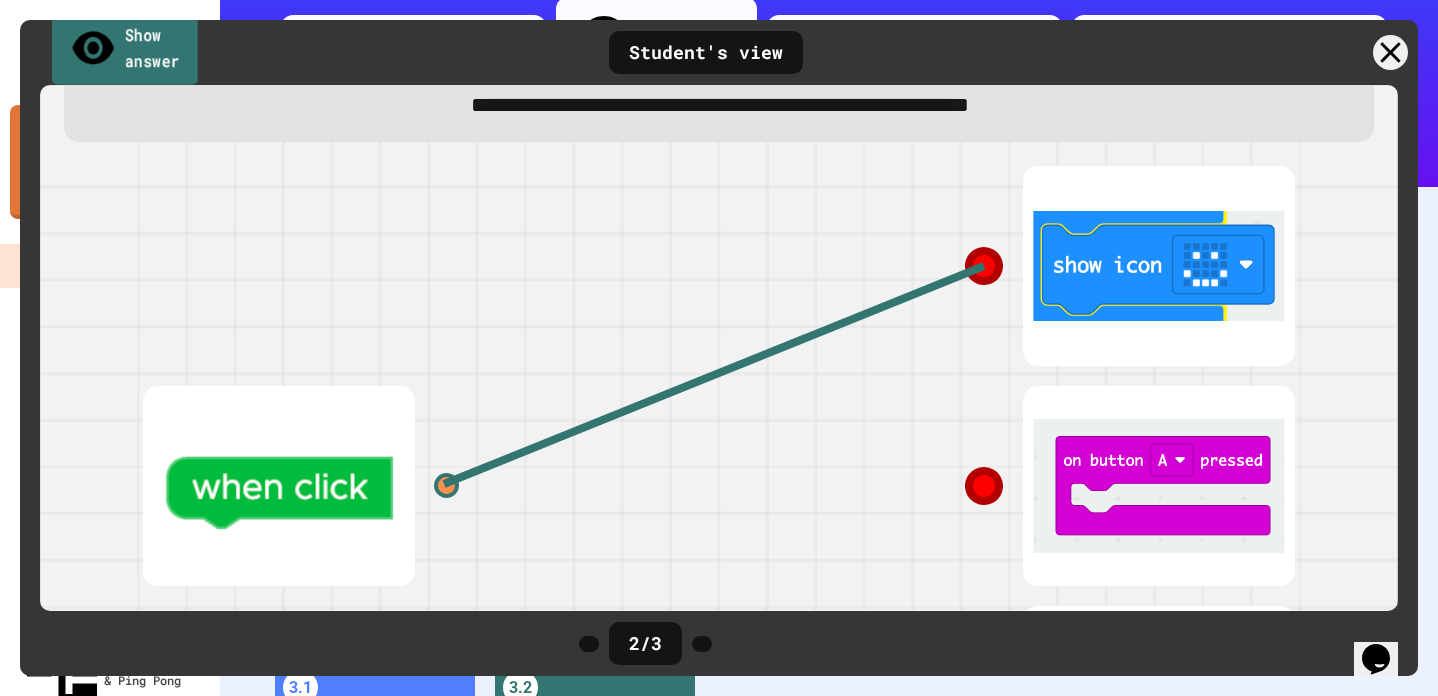 click on "Show answer" at bounding box center [124, 50] 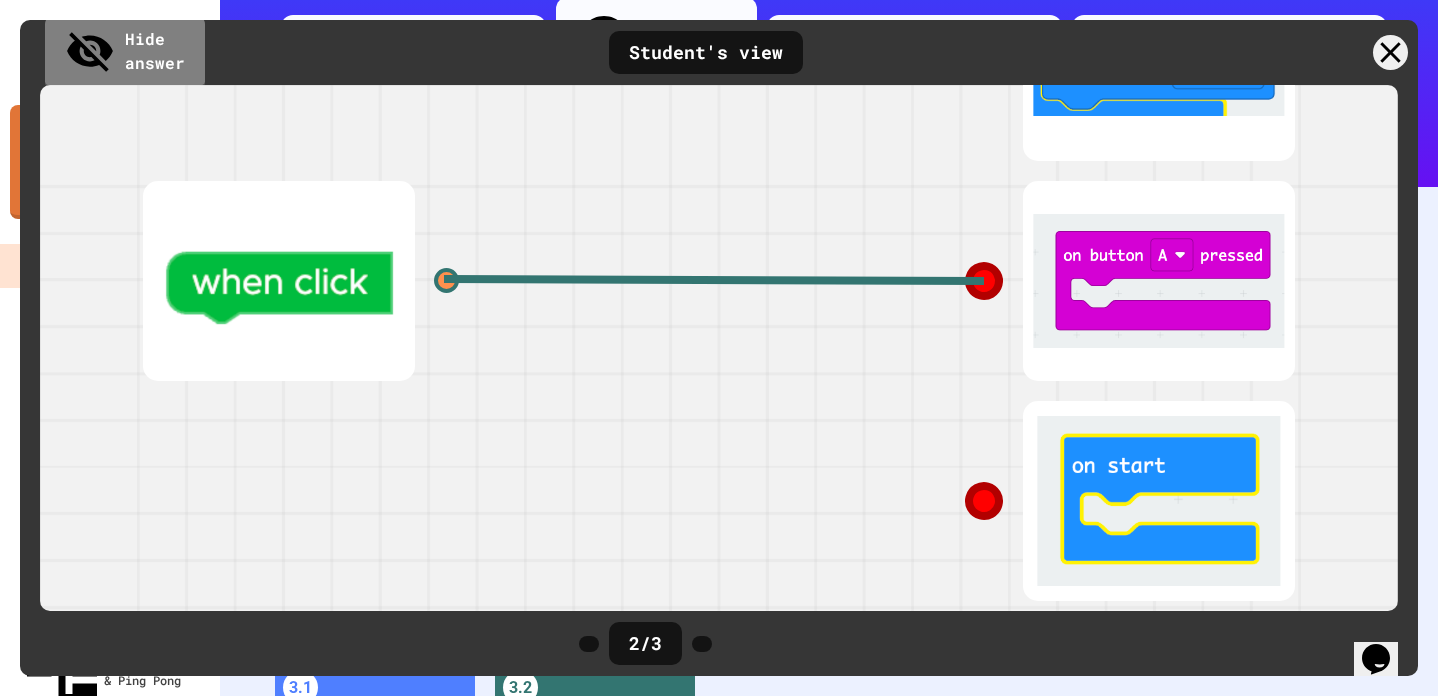 scroll, scrollTop: 358, scrollLeft: 0, axis: vertical 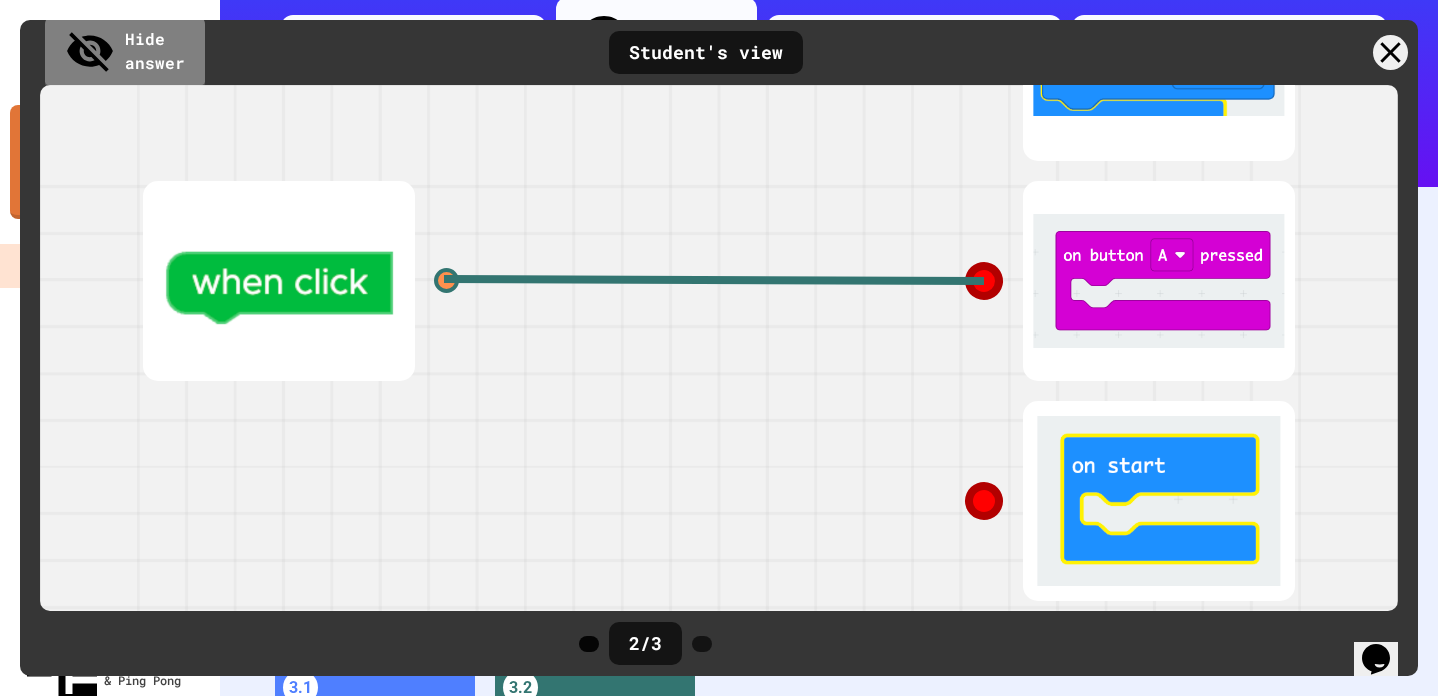 click 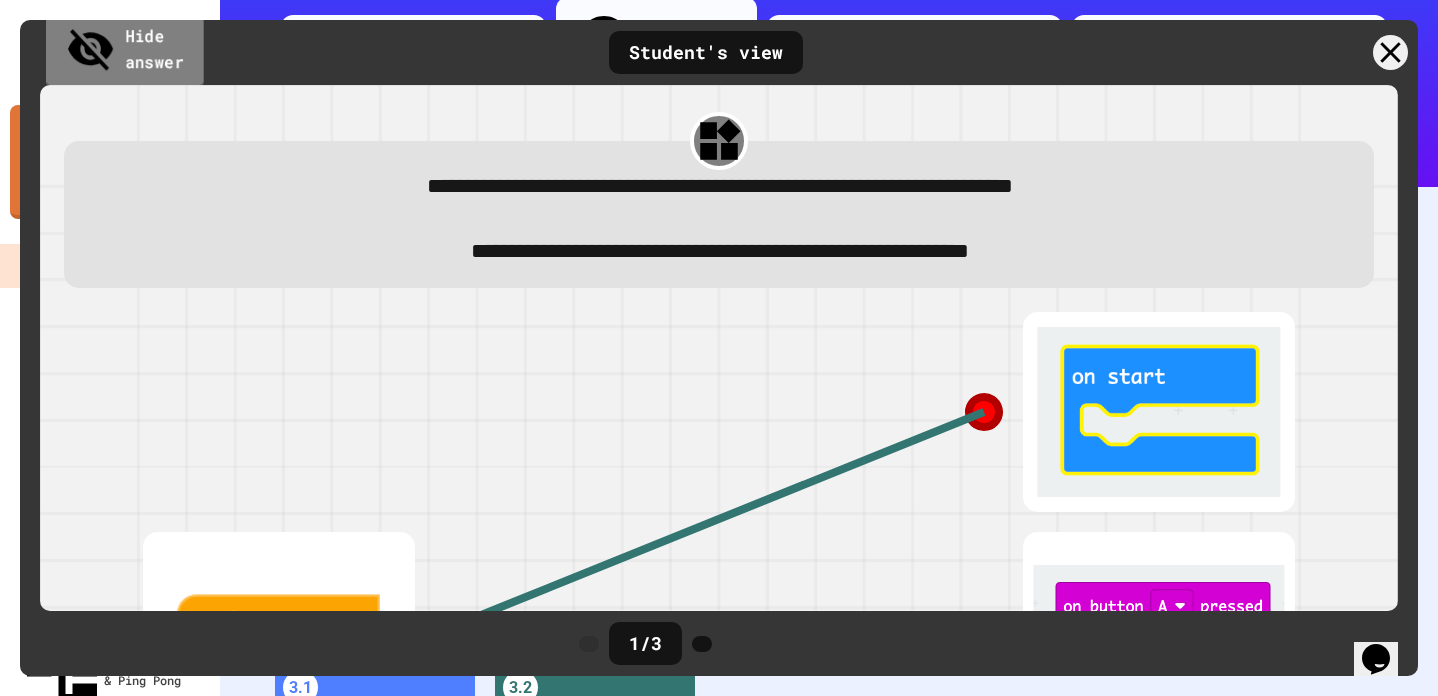 click on "Hide answer" at bounding box center [124, 51] 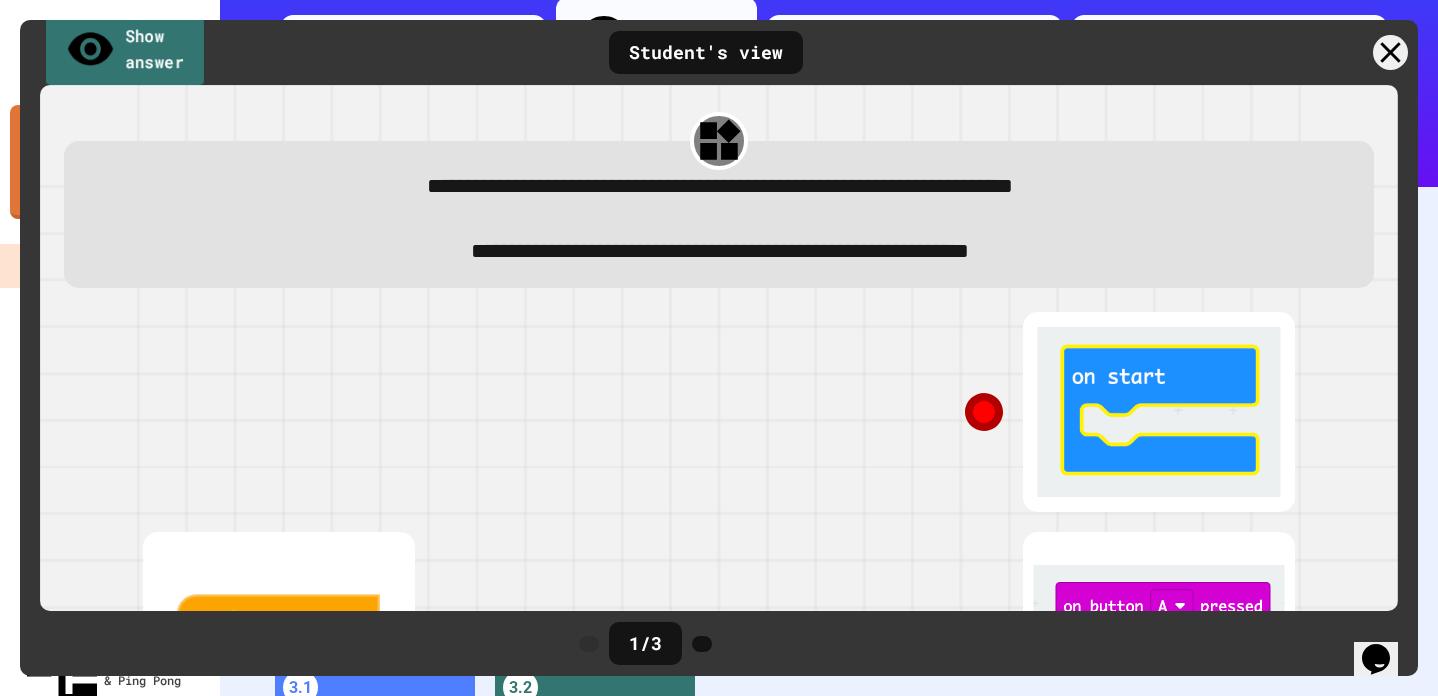 click on "Show answer" at bounding box center (125, 51) 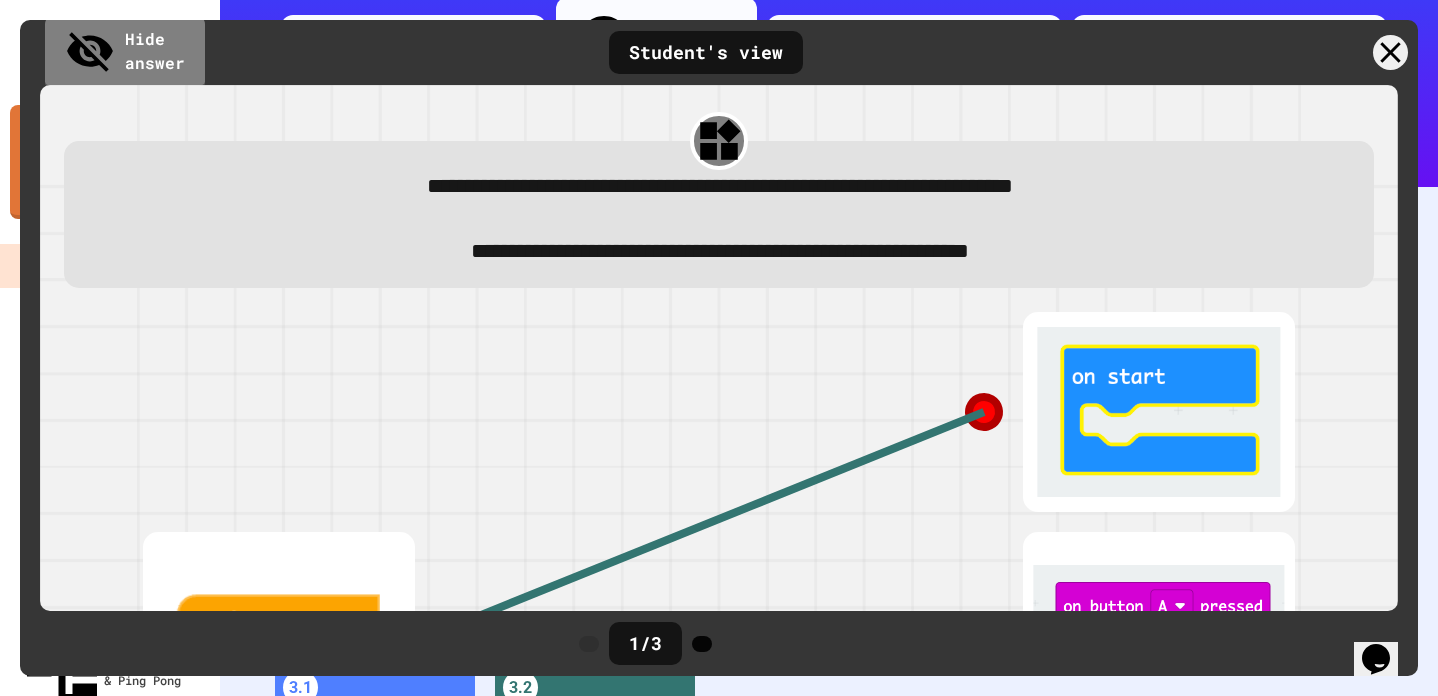 click 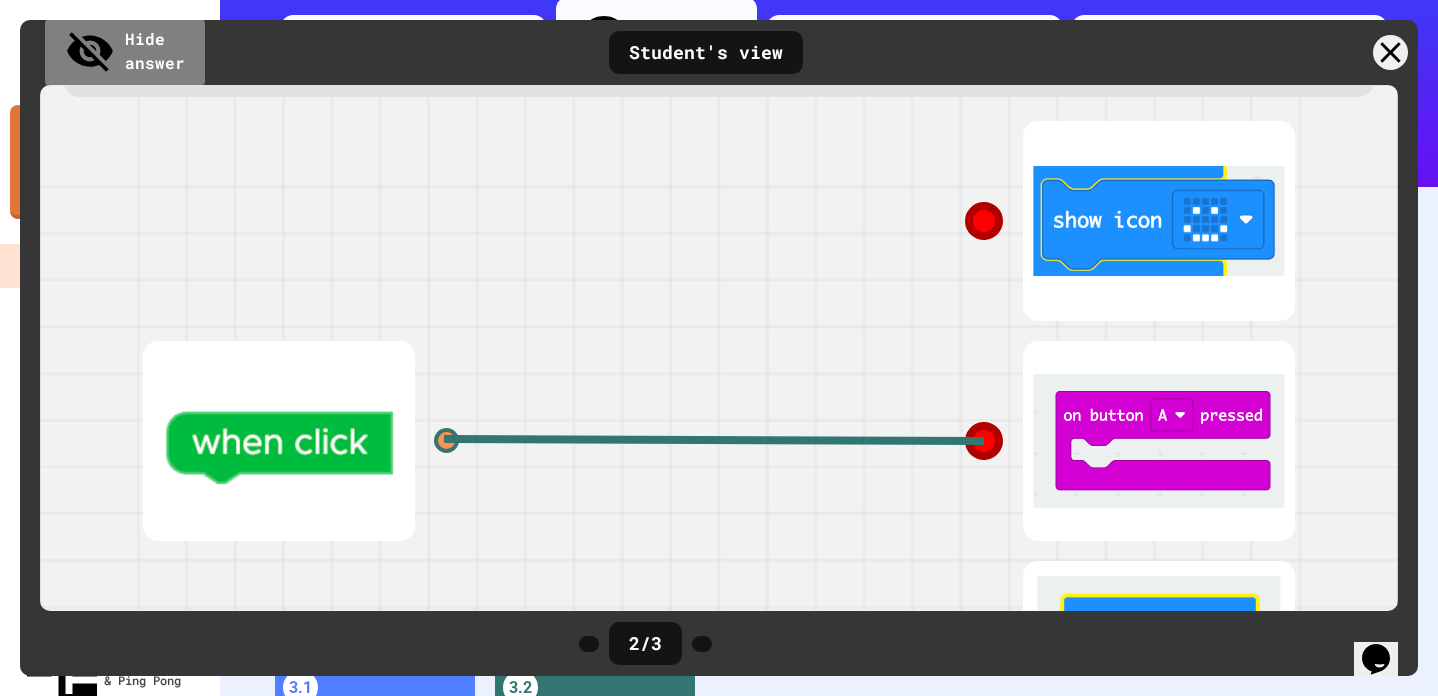 scroll, scrollTop: 358, scrollLeft: 0, axis: vertical 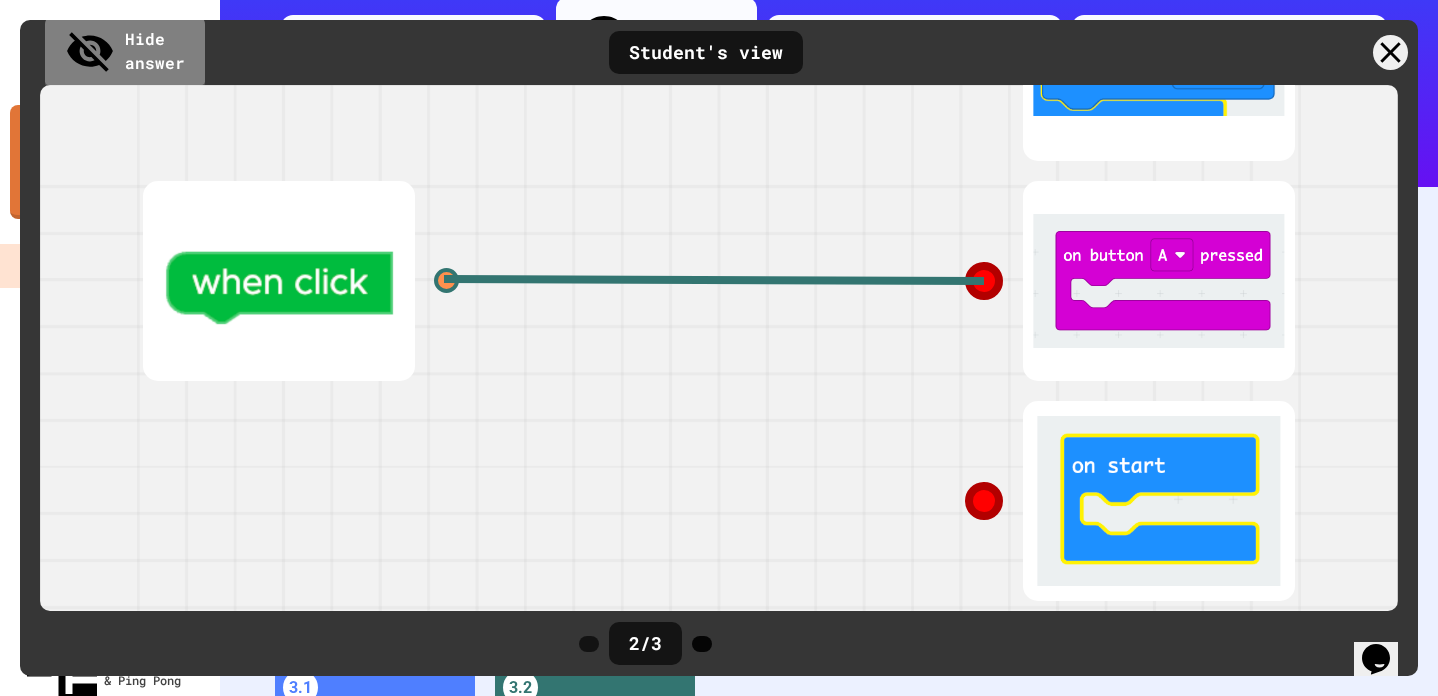 click at bounding box center (702, 644) 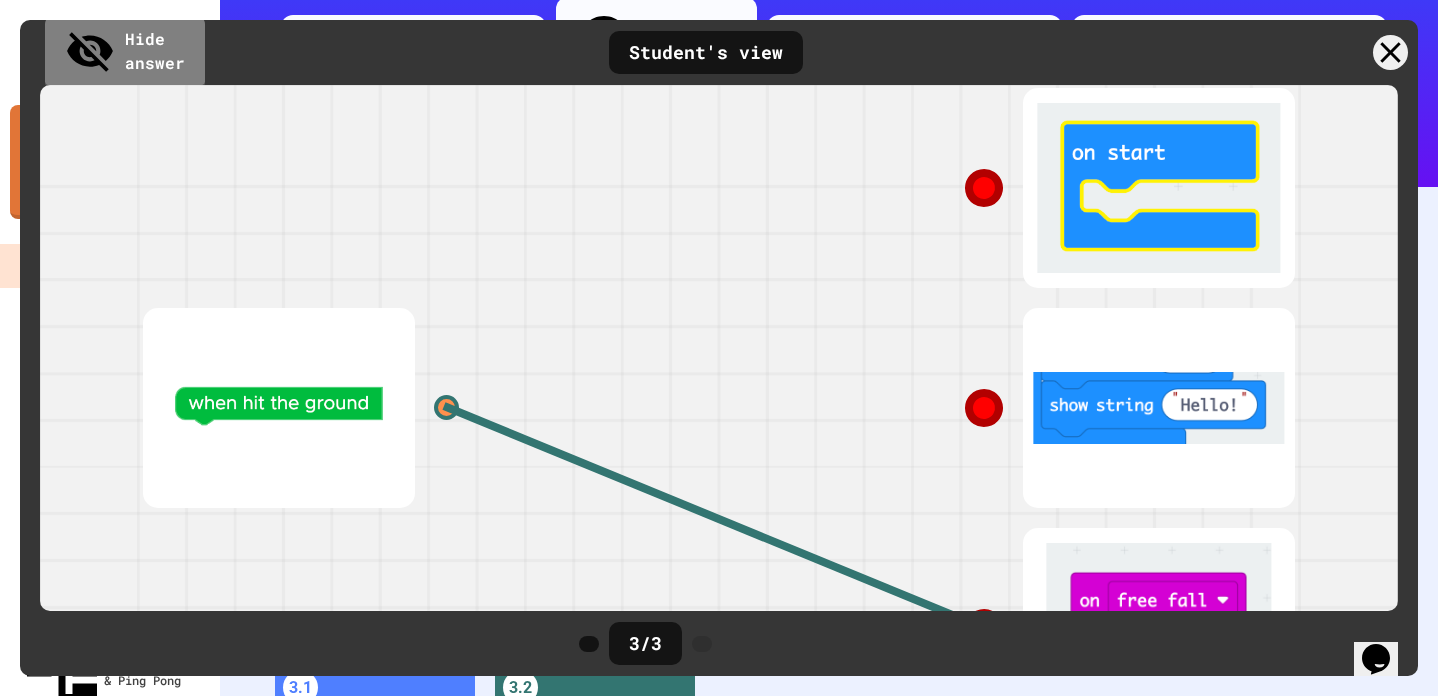 scroll, scrollTop: 223, scrollLeft: 0, axis: vertical 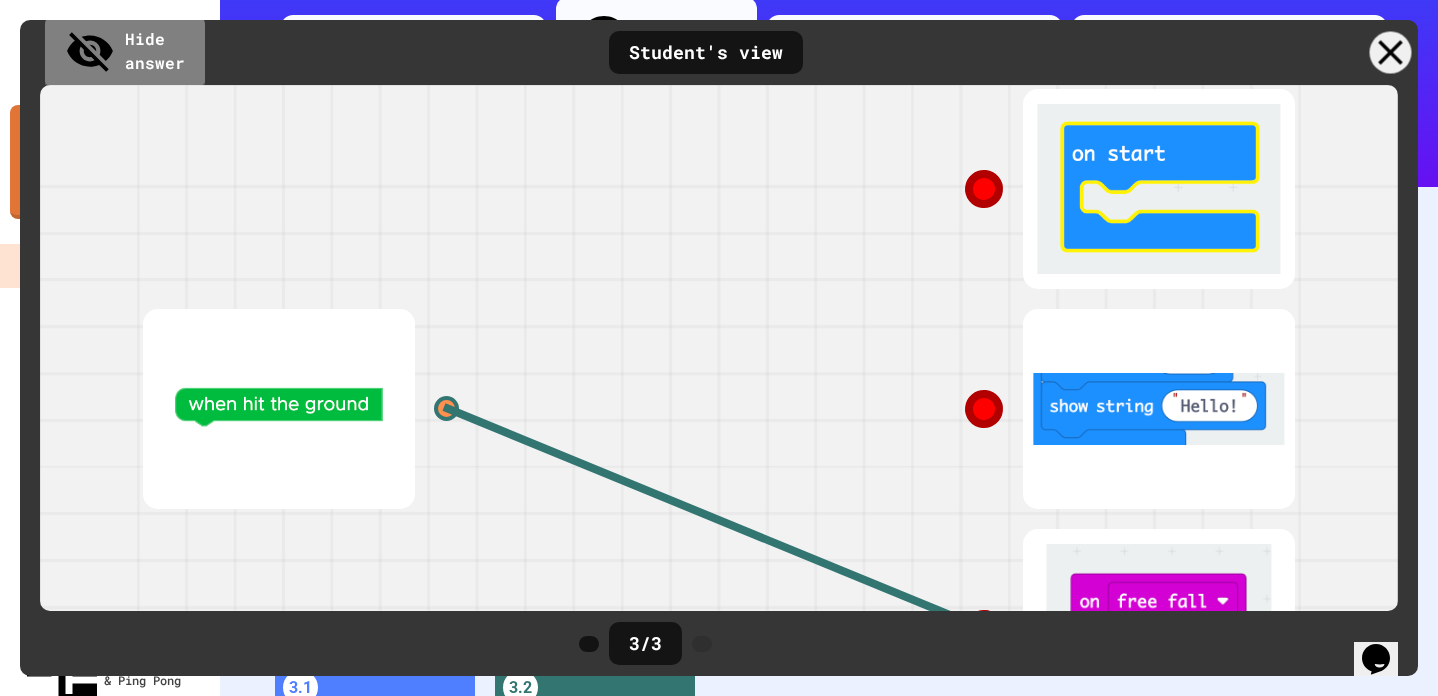 click at bounding box center (1391, 53) 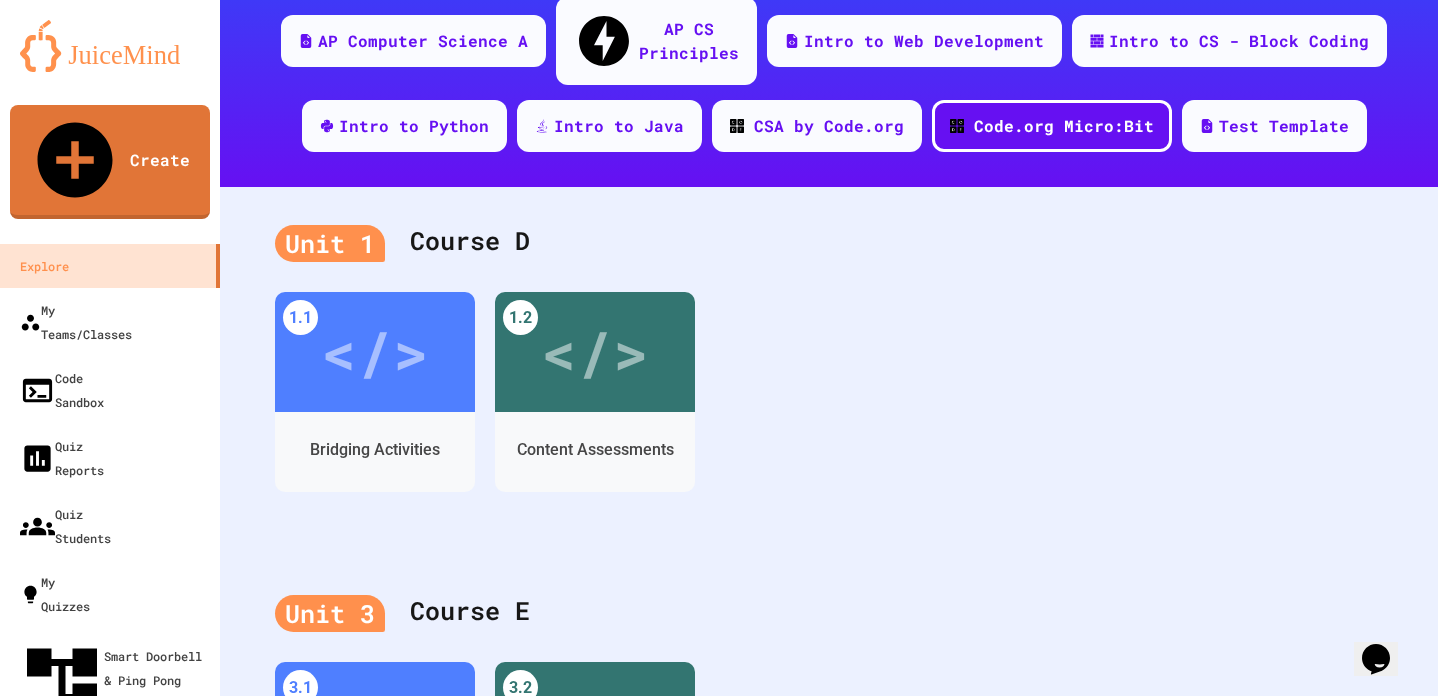 click at bounding box center [1241, 1376] 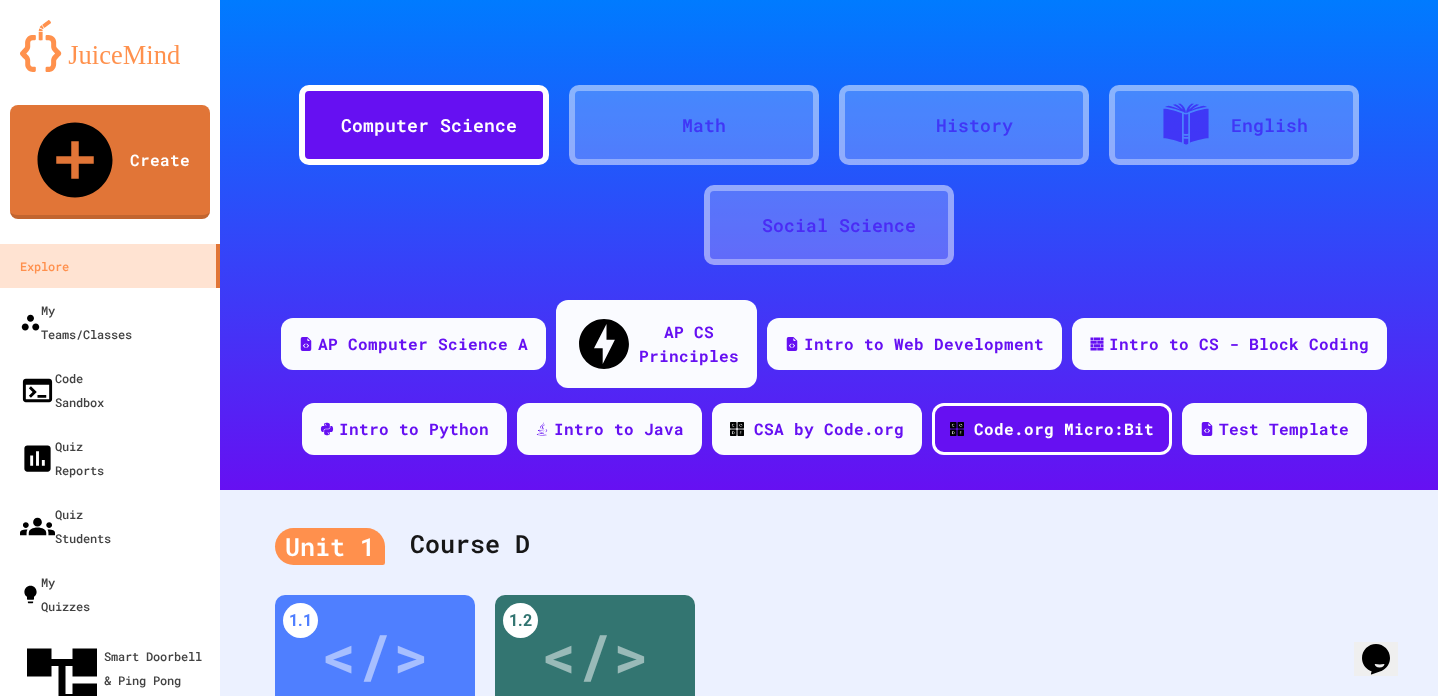 scroll, scrollTop: 7, scrollLeft: 0, axis: vertical 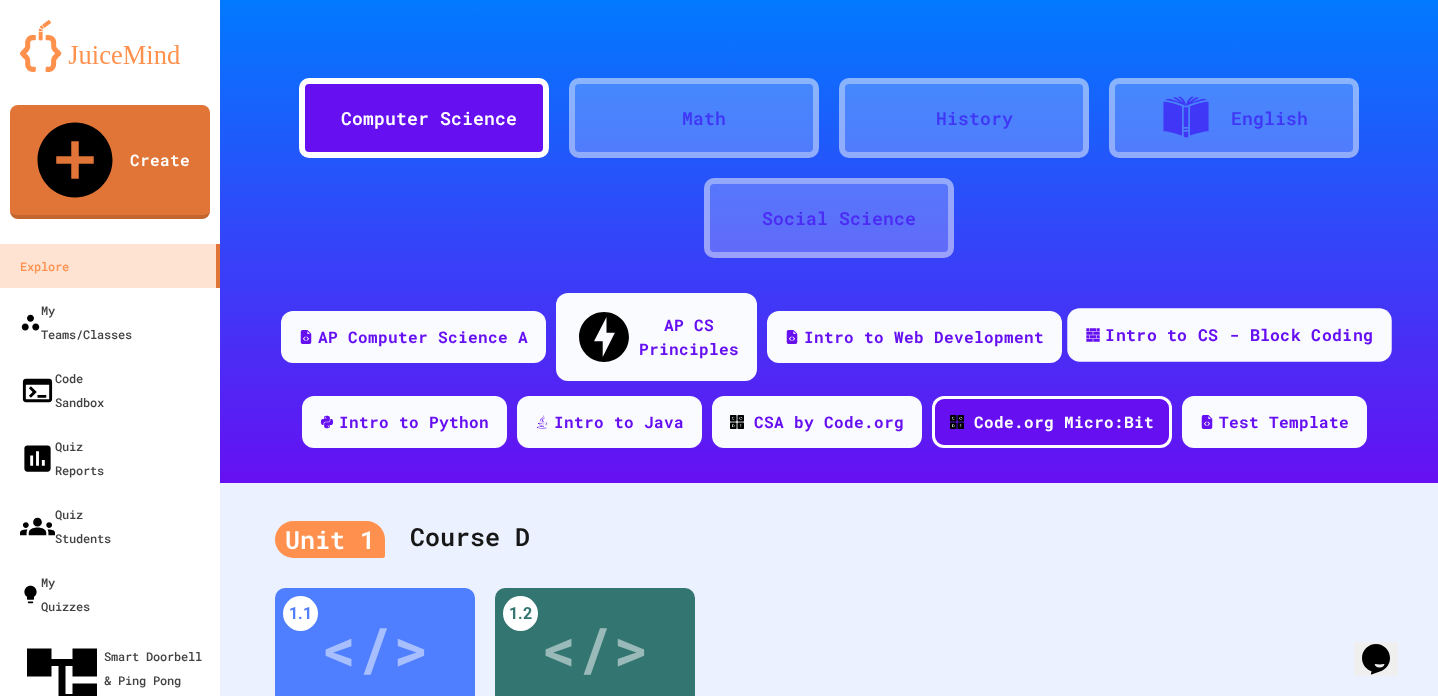 click on "Intro to CS - Block Coding" at bounding box center [1239, 335] 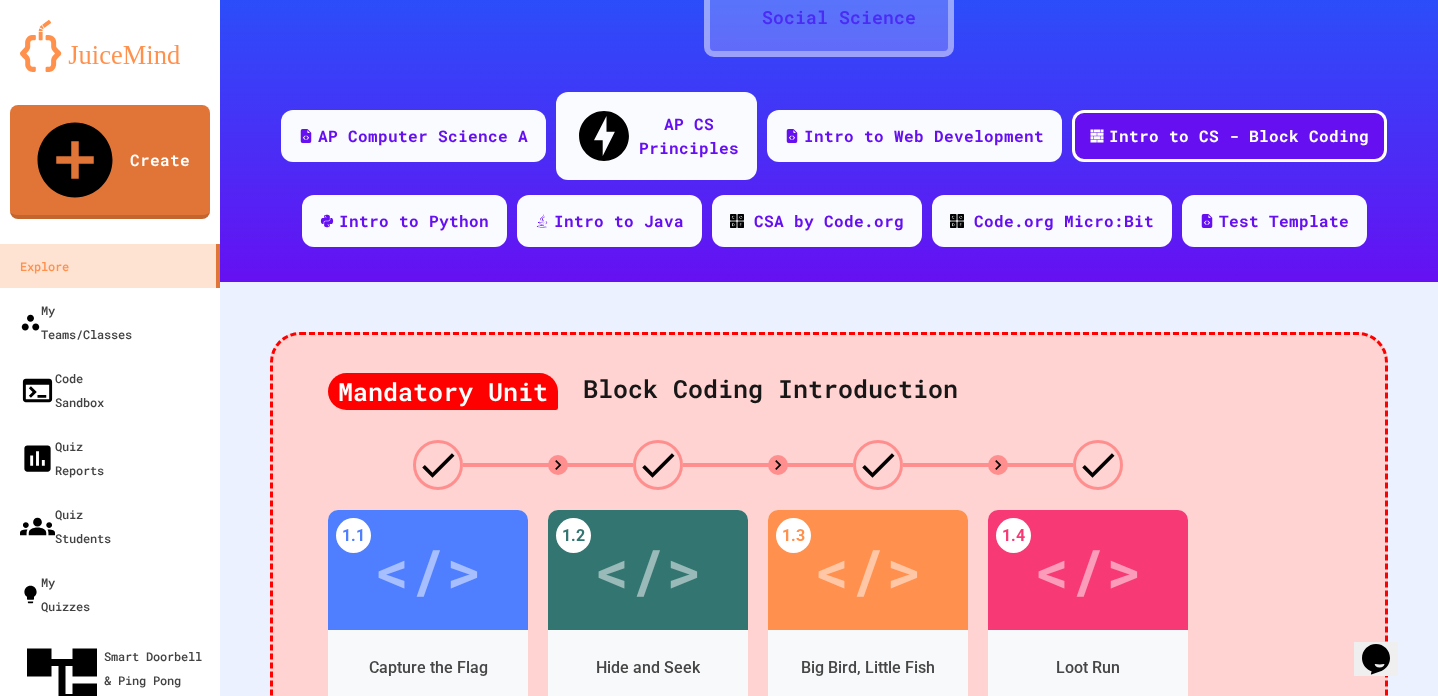 scroll, scrollTop: 288, scrollLeft: 0, axis: vertical 